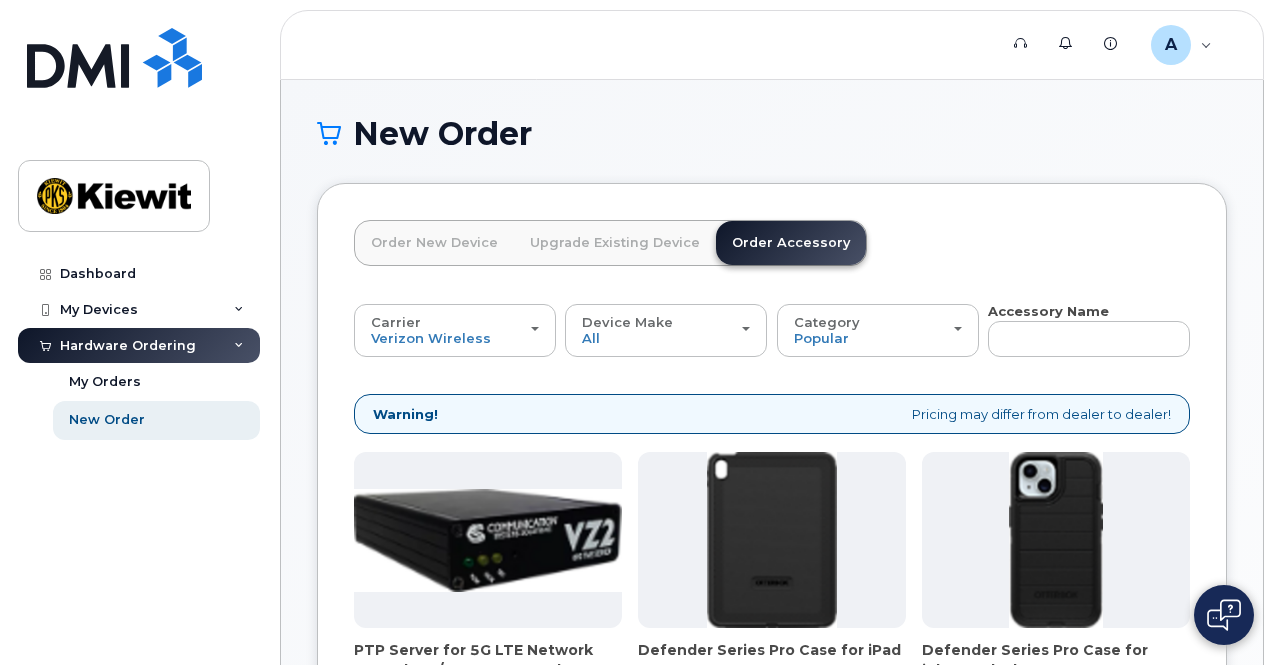 scroll, scrollTop: 194, scrollLeft: 0, axis: vertical 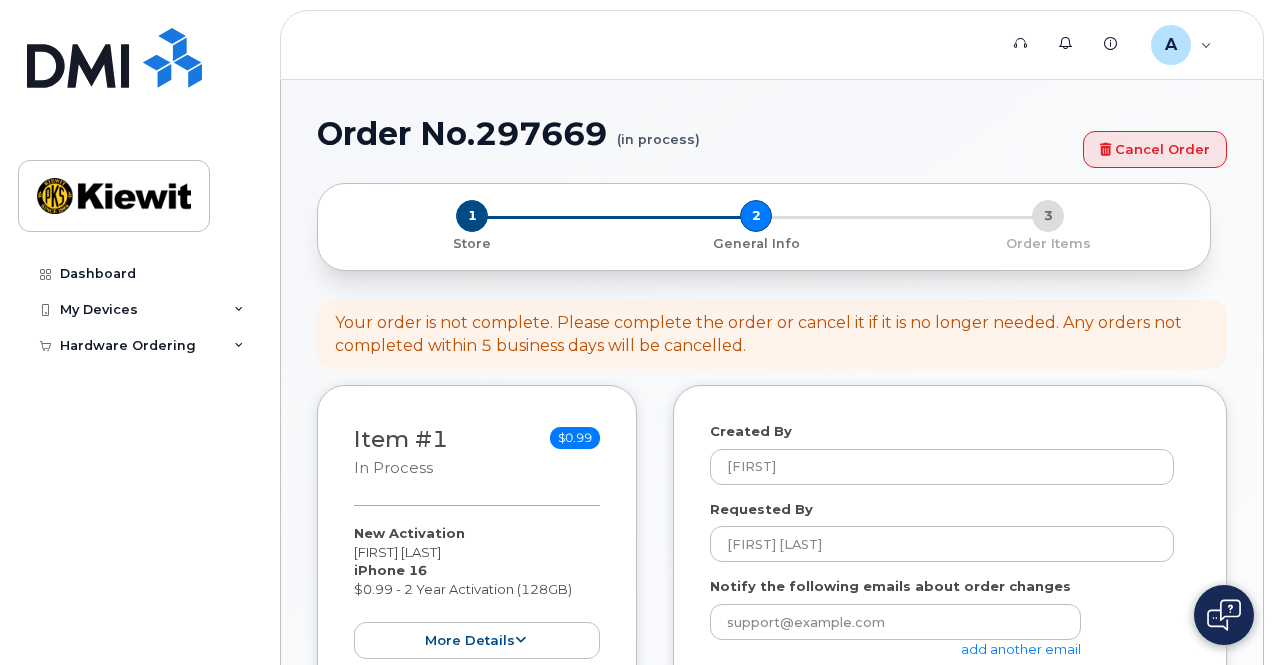 select 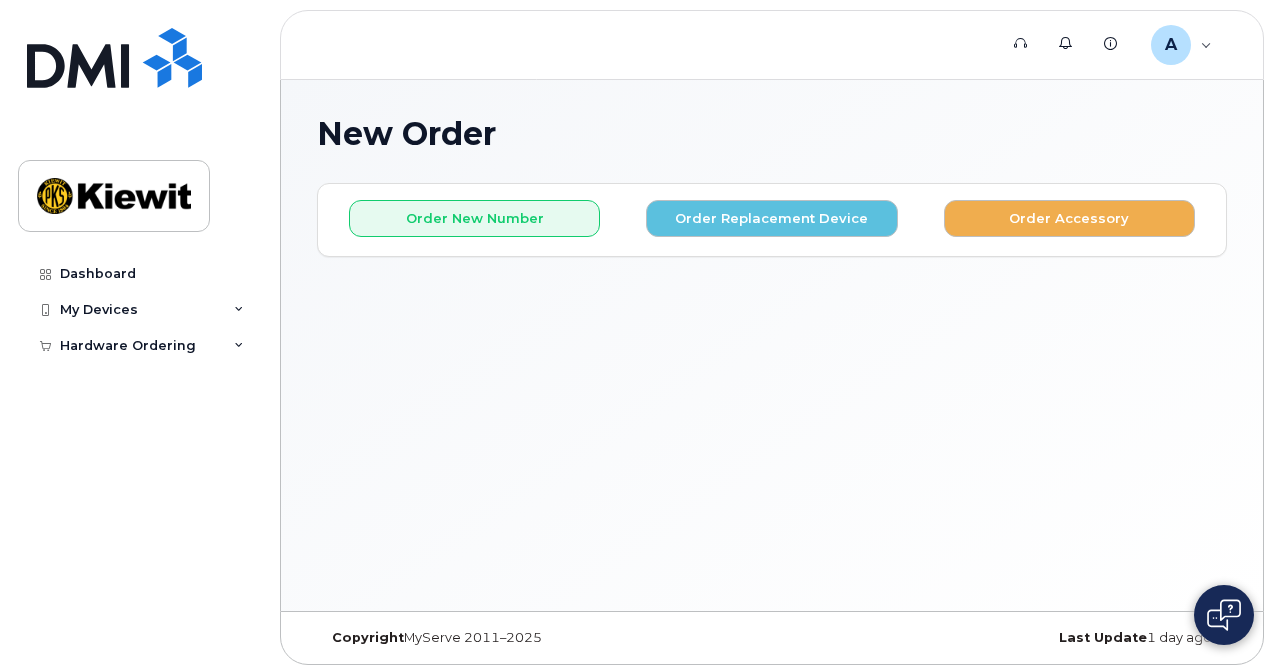 scroll, scrollTop: 0, scrollLeft: 0, axis: both 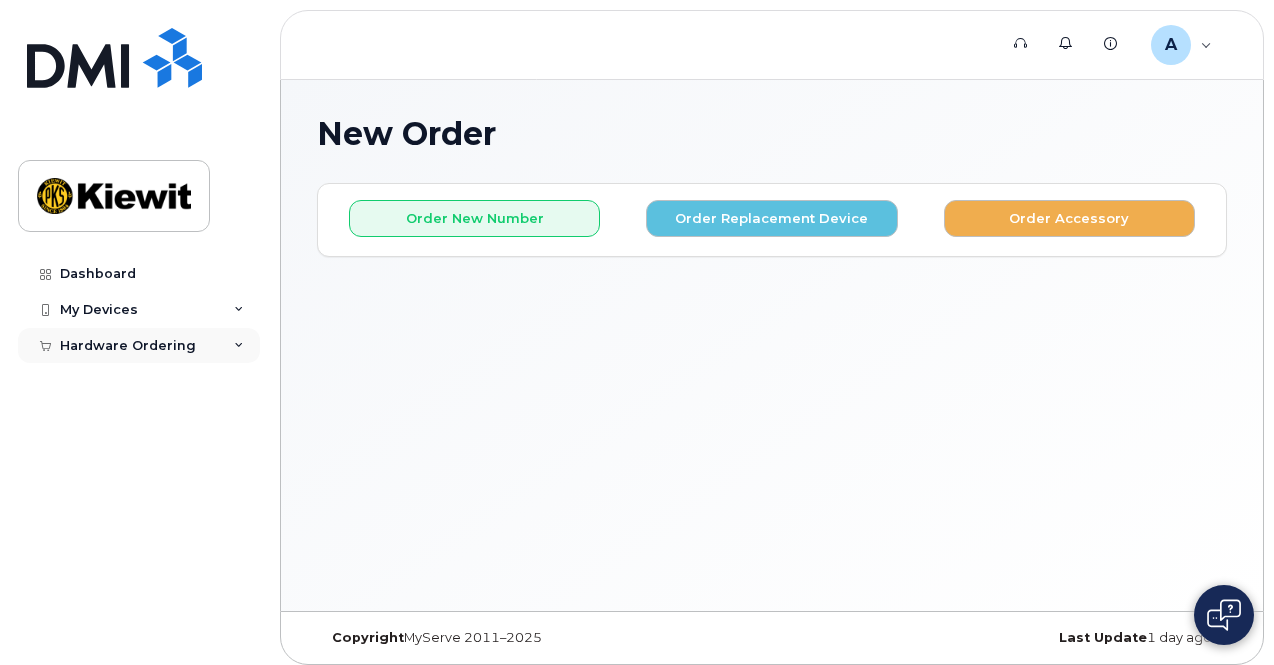 click on "Hardware Ordering" 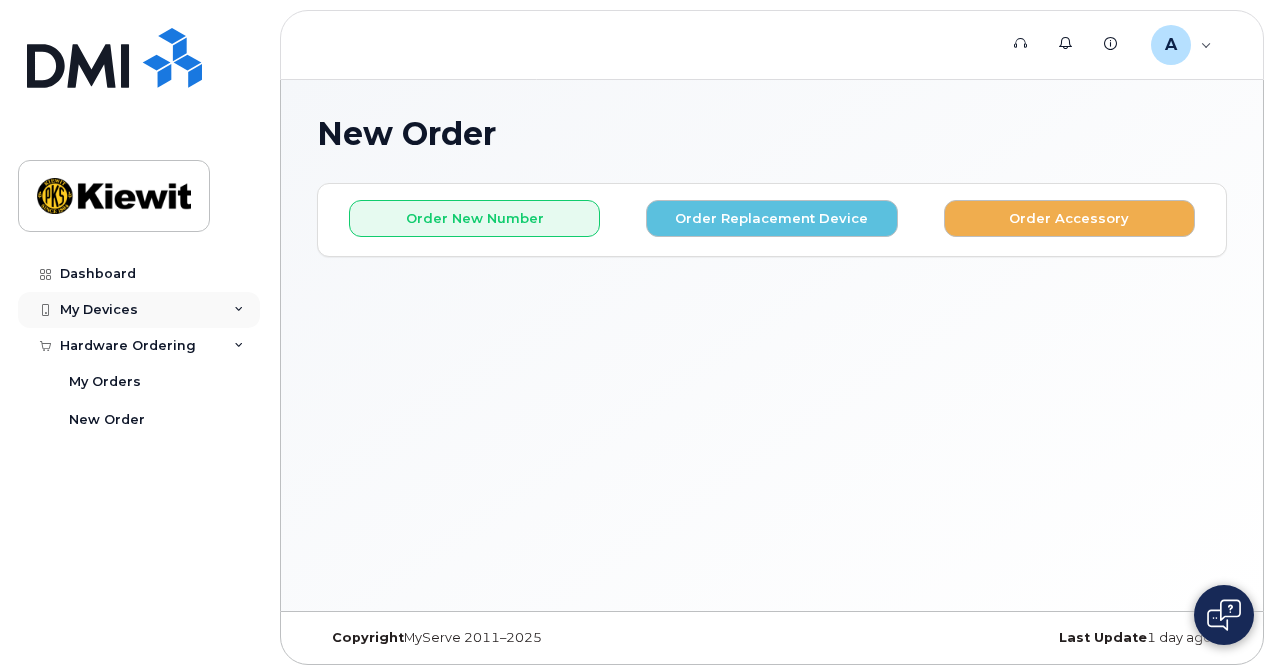 click 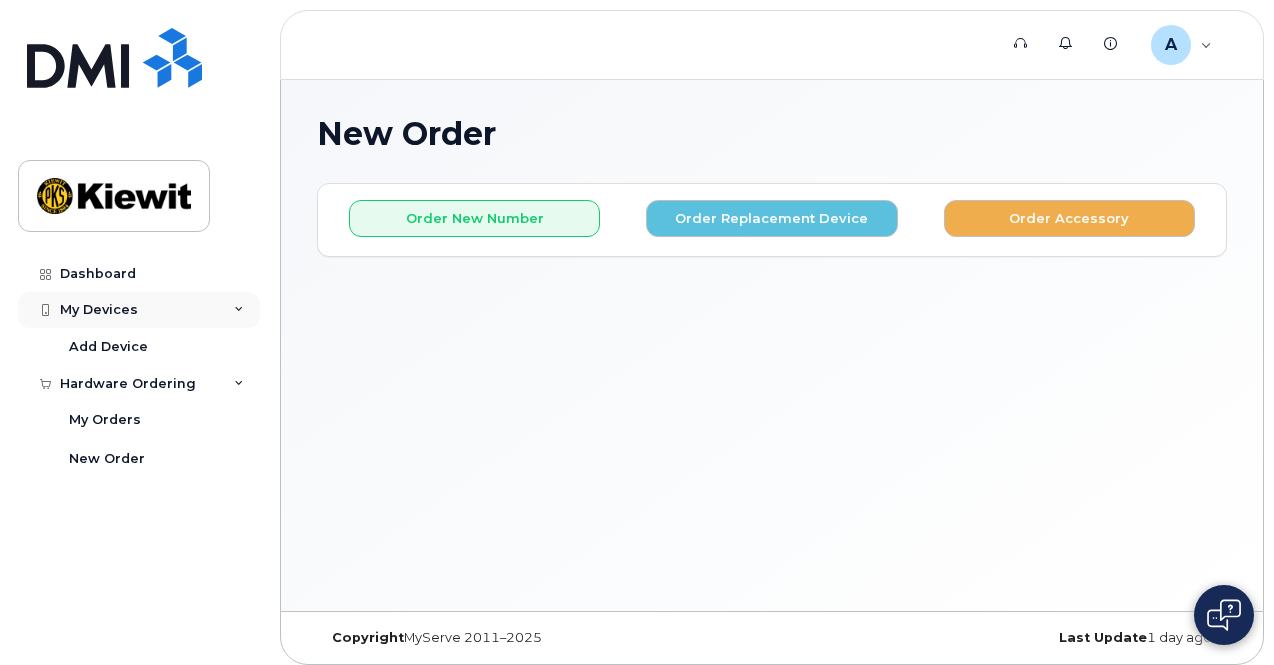 click 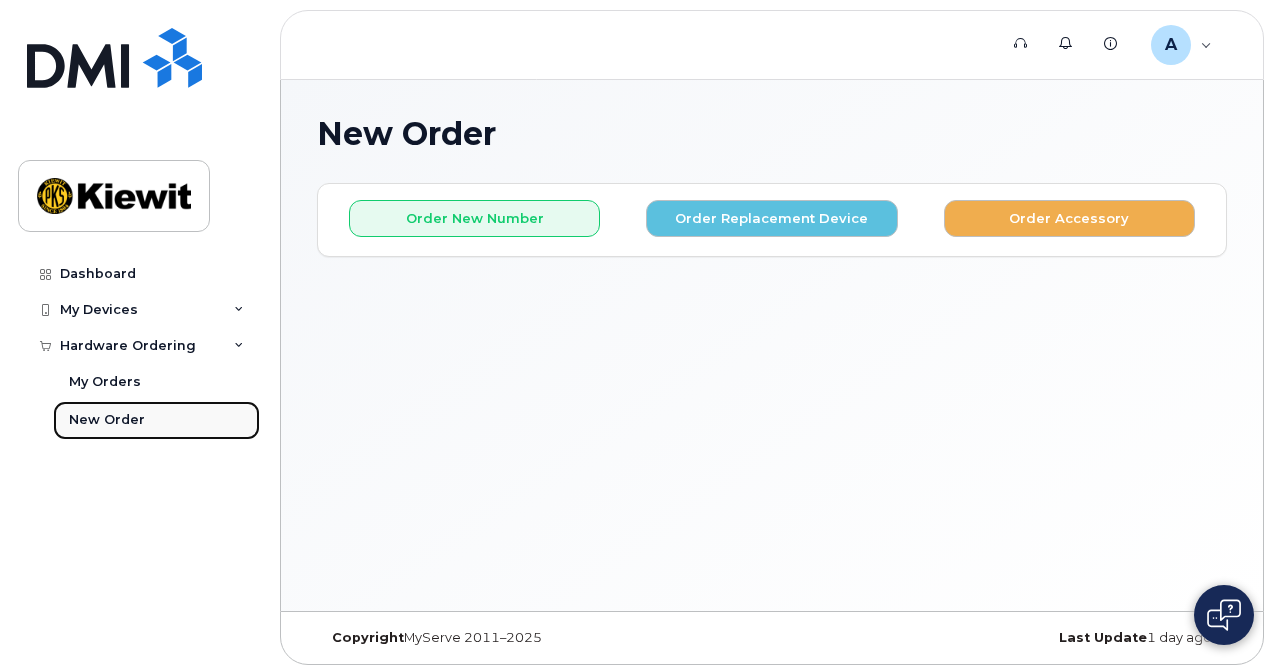 click on "New Order" 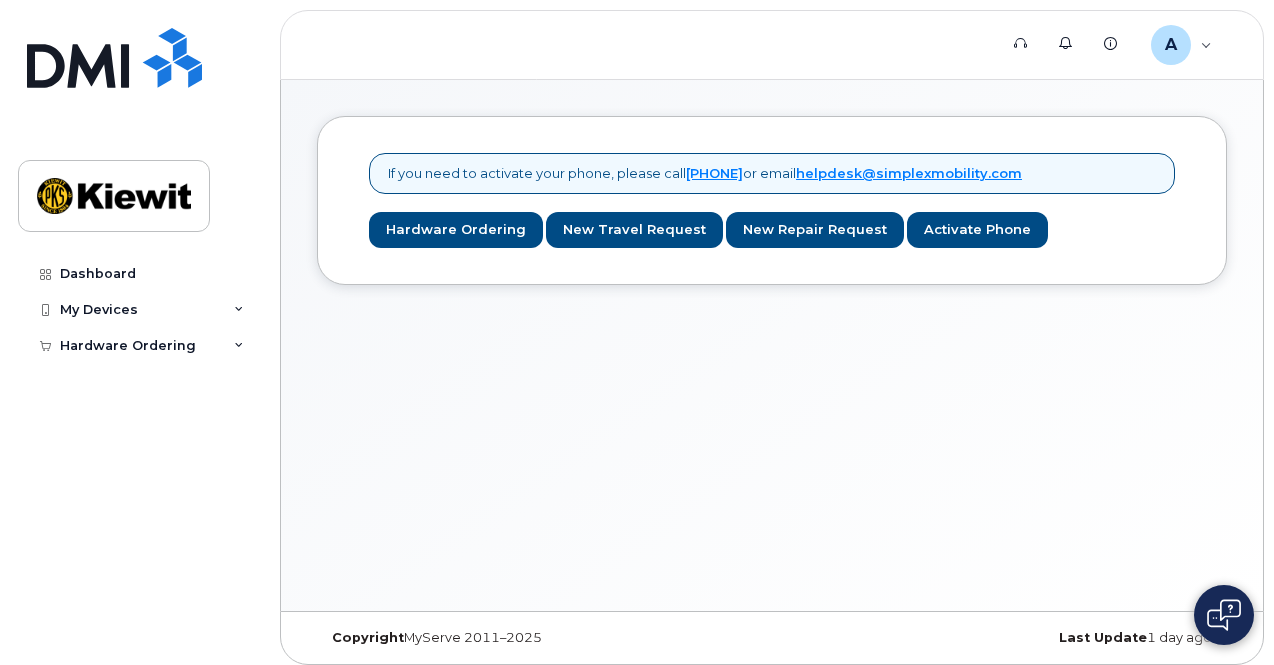 scroll, scrollTop: 0, scrollLeft: 0, axis: both 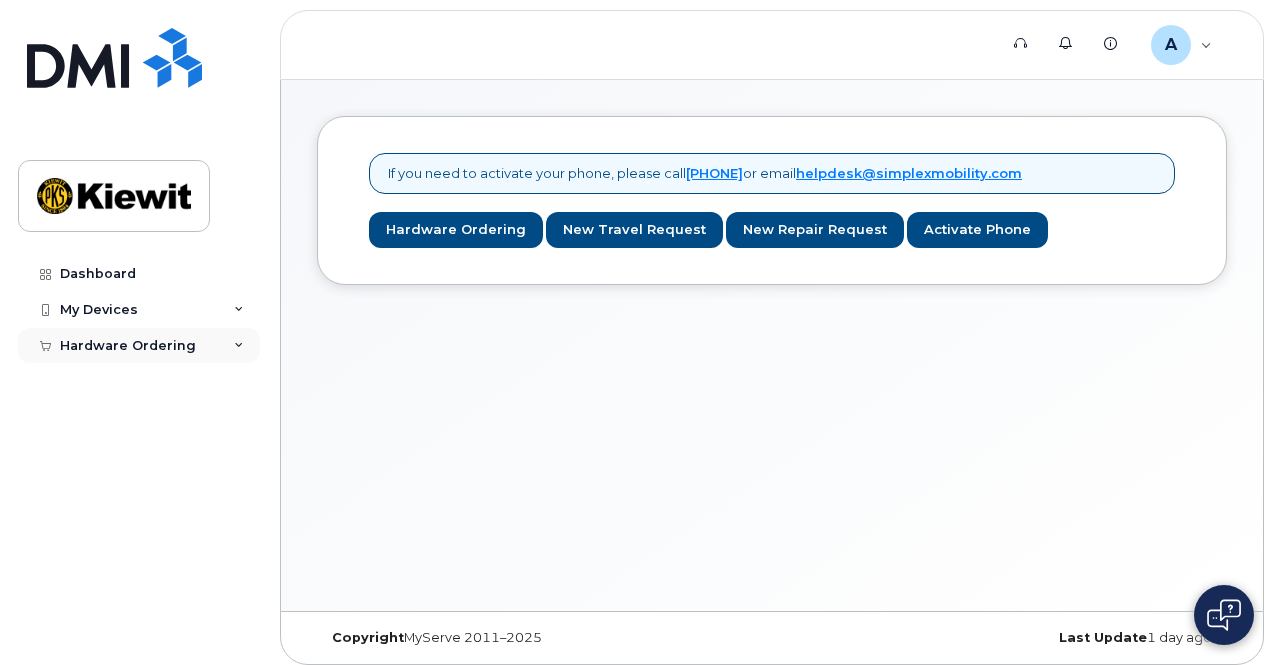 click 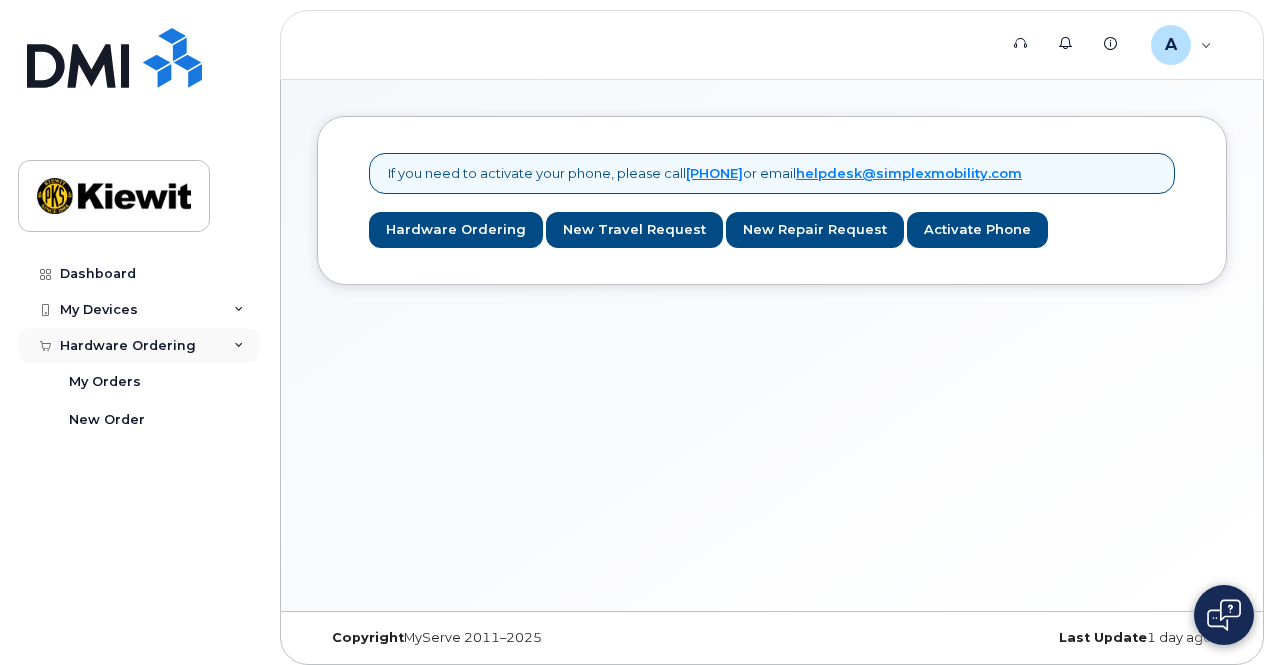click 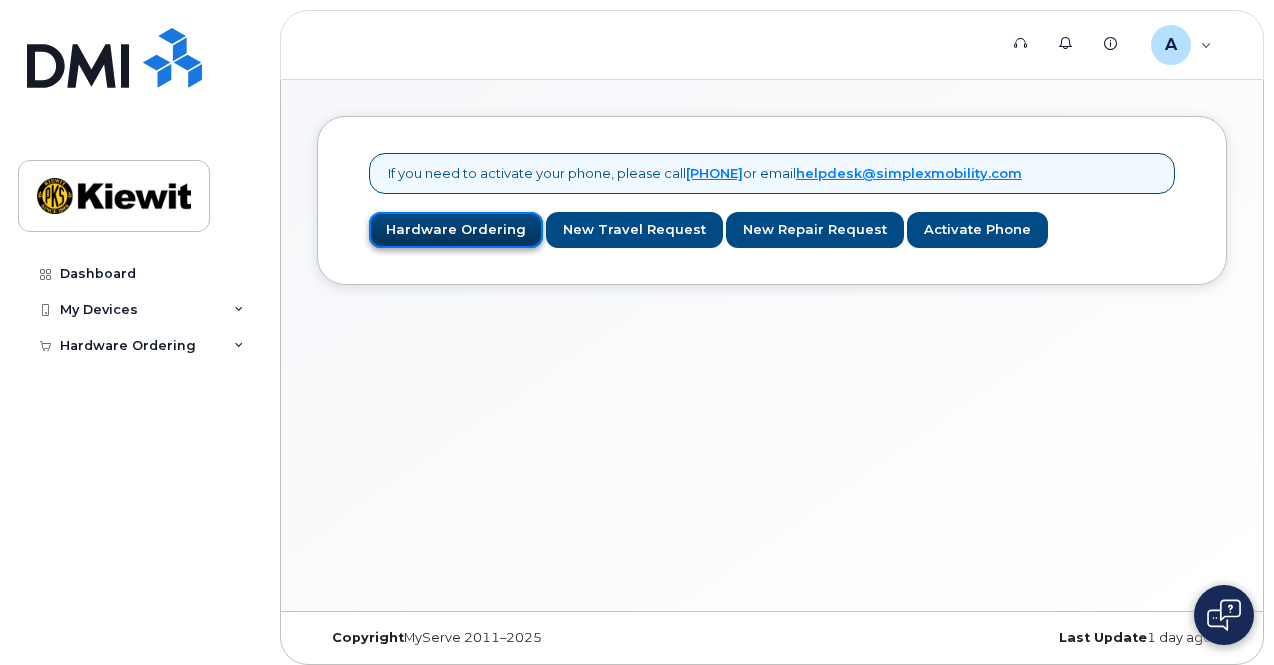 click on "Hardware Ordering" 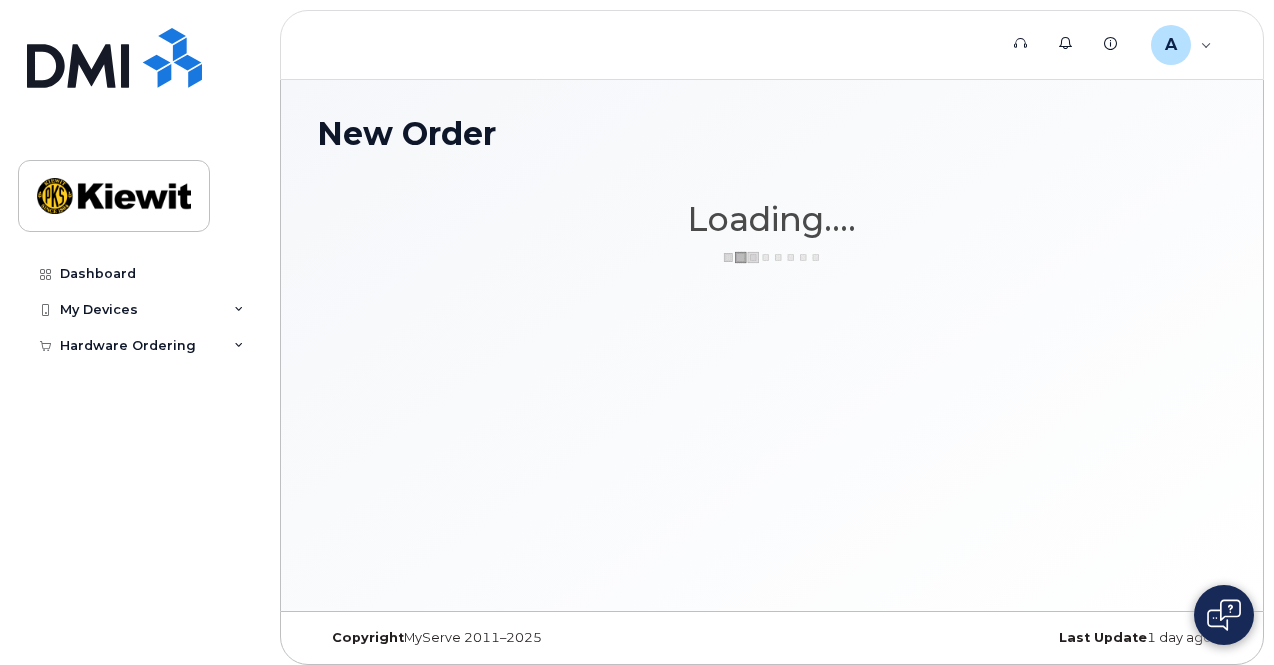 scroll, scrollTop: 0, scrollLeft: 0, axis: both 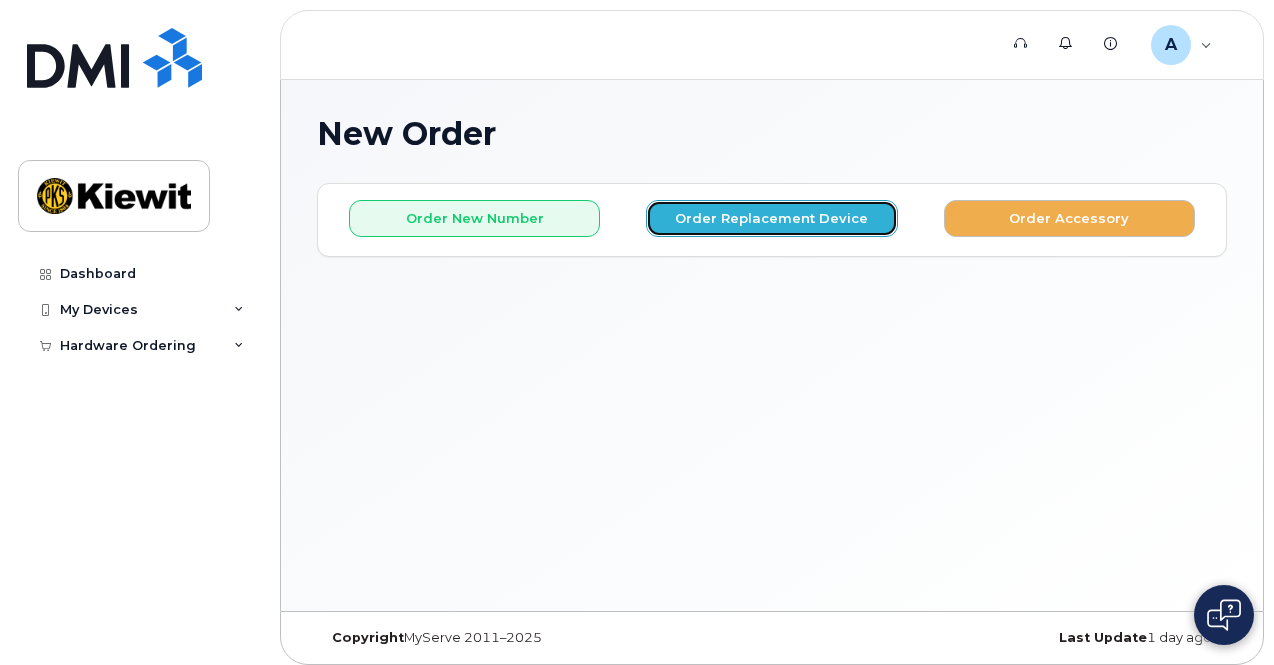 click on "Order Replacement Device" 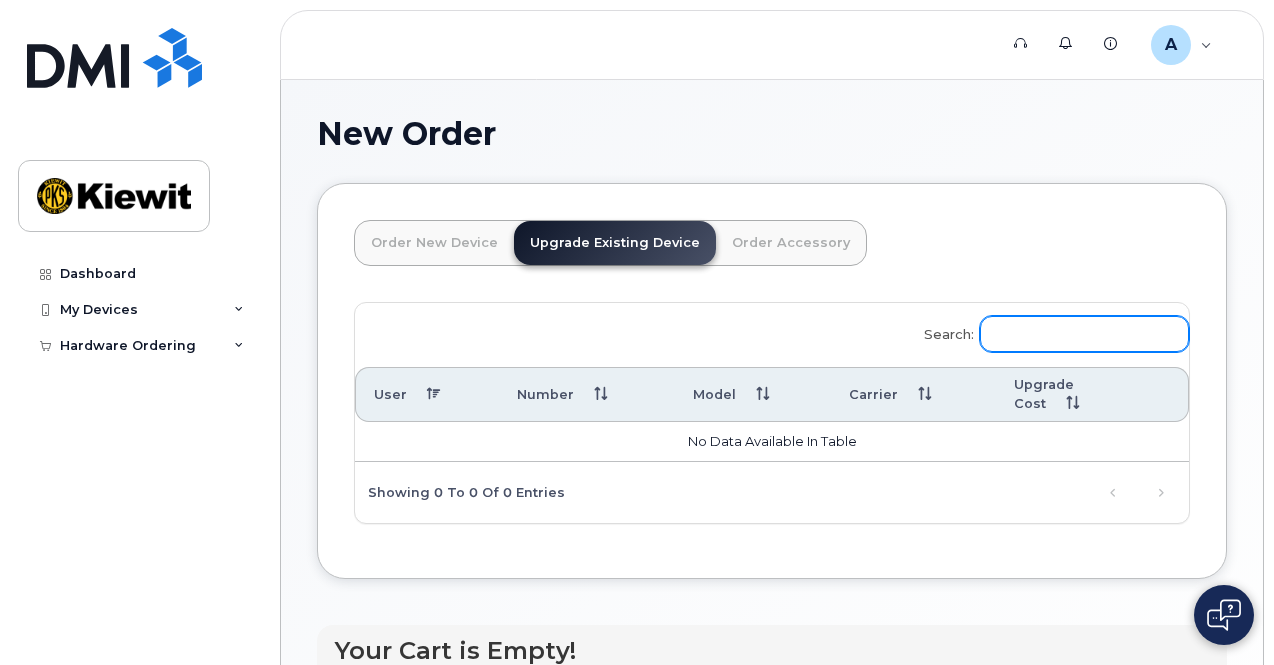 click on "Search:" 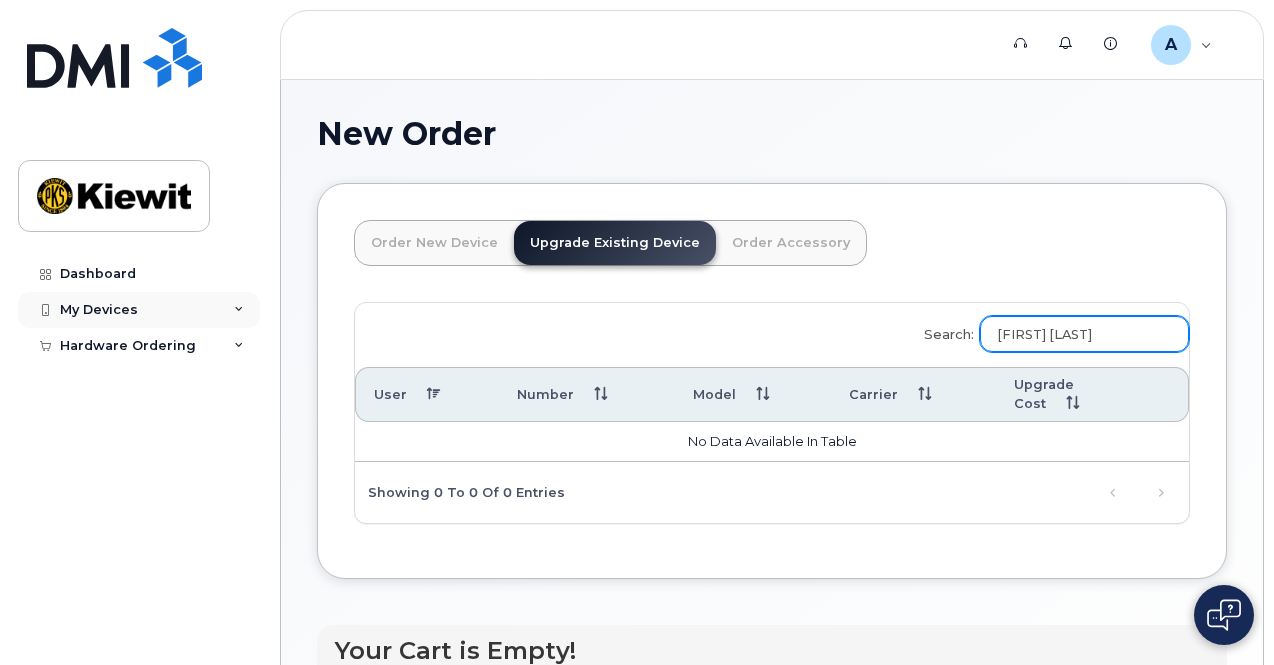 type on "Ryan Patriquin" 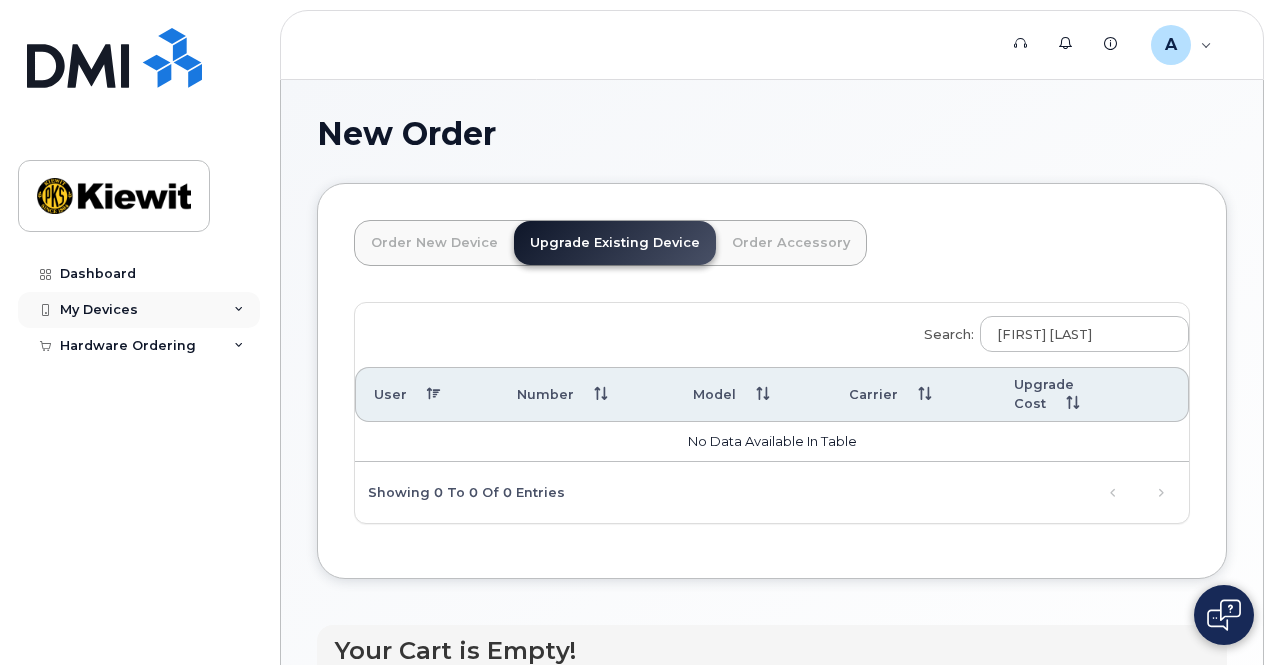 click on "My Devices" 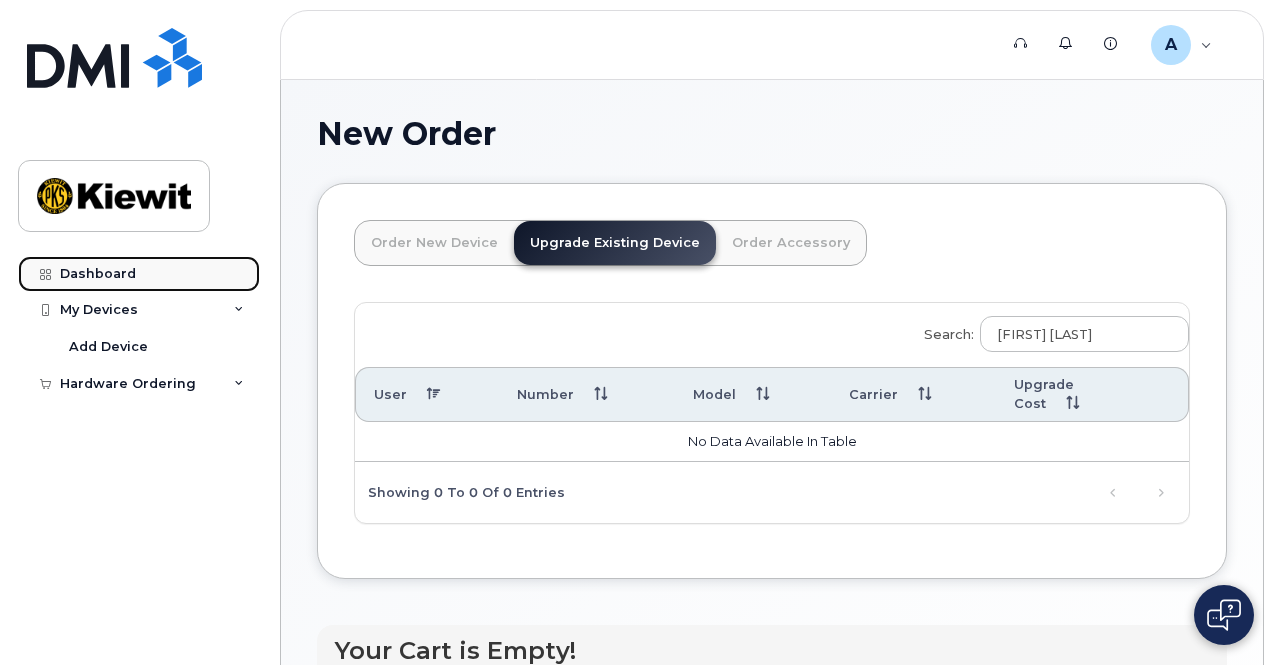 click on "Dashboard" 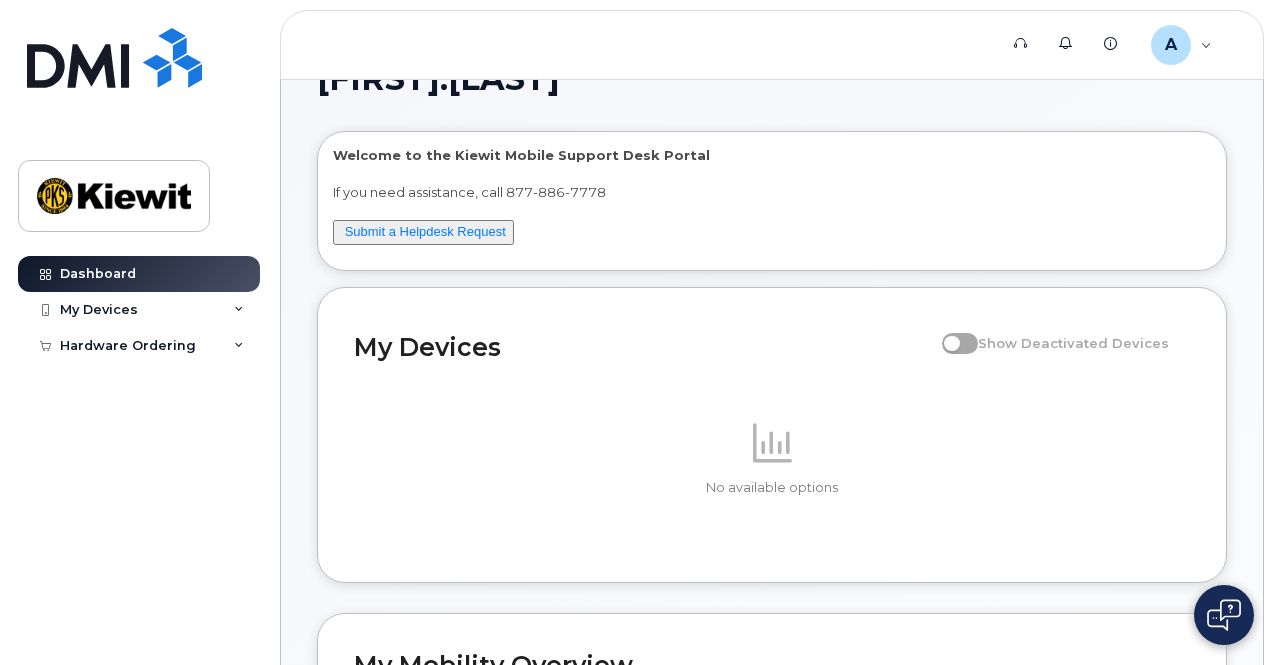 scroll, scrollTop: 0, scrollLeft: 0, axis: both 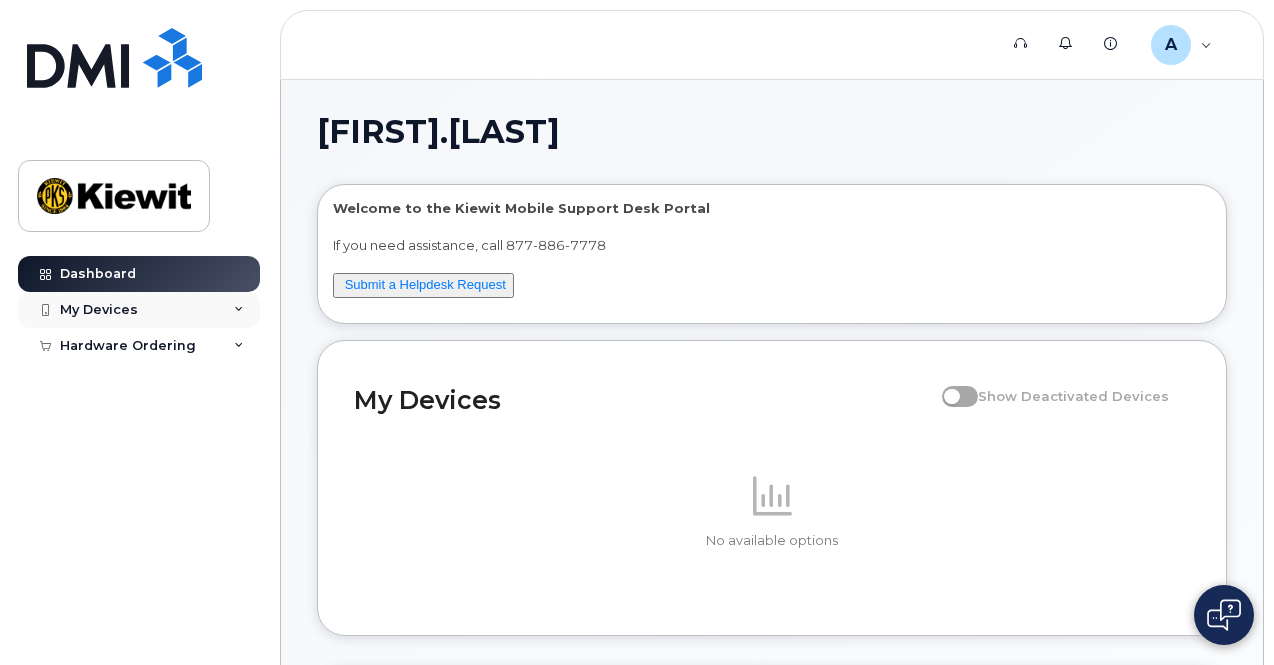 click 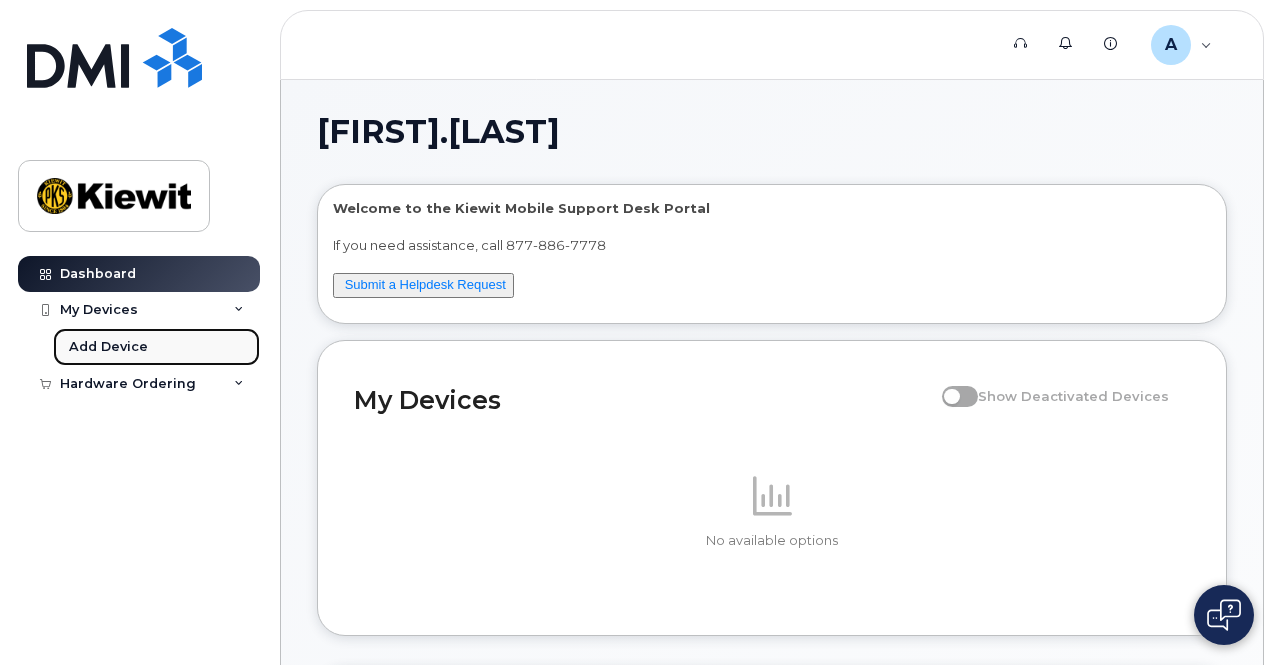 click on "Add Device" 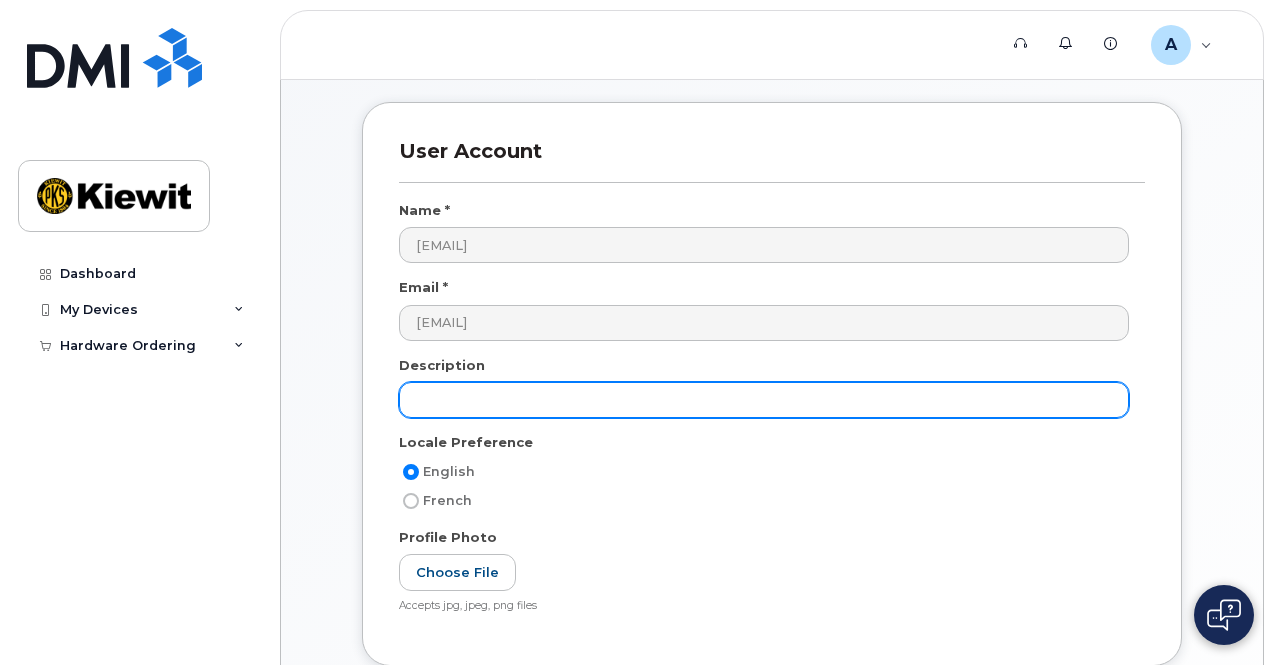 scroll, scrollTop: 300, scrollLeft: 0, axis: vertical 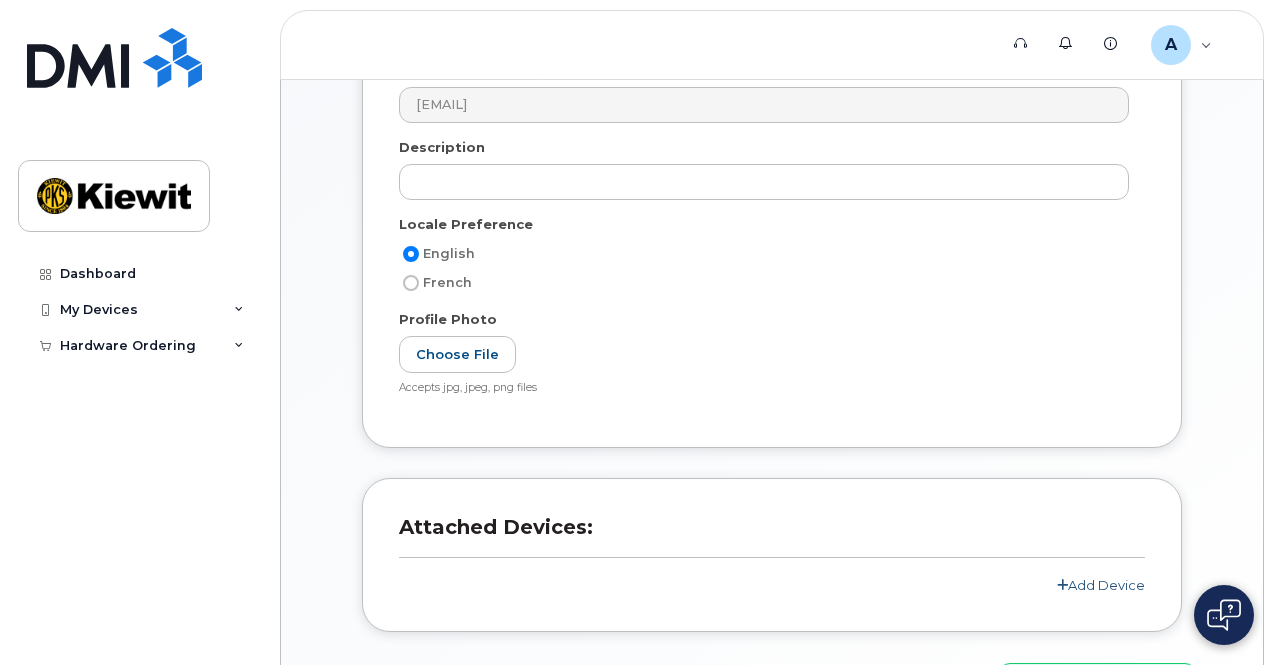 click on "Add Device" 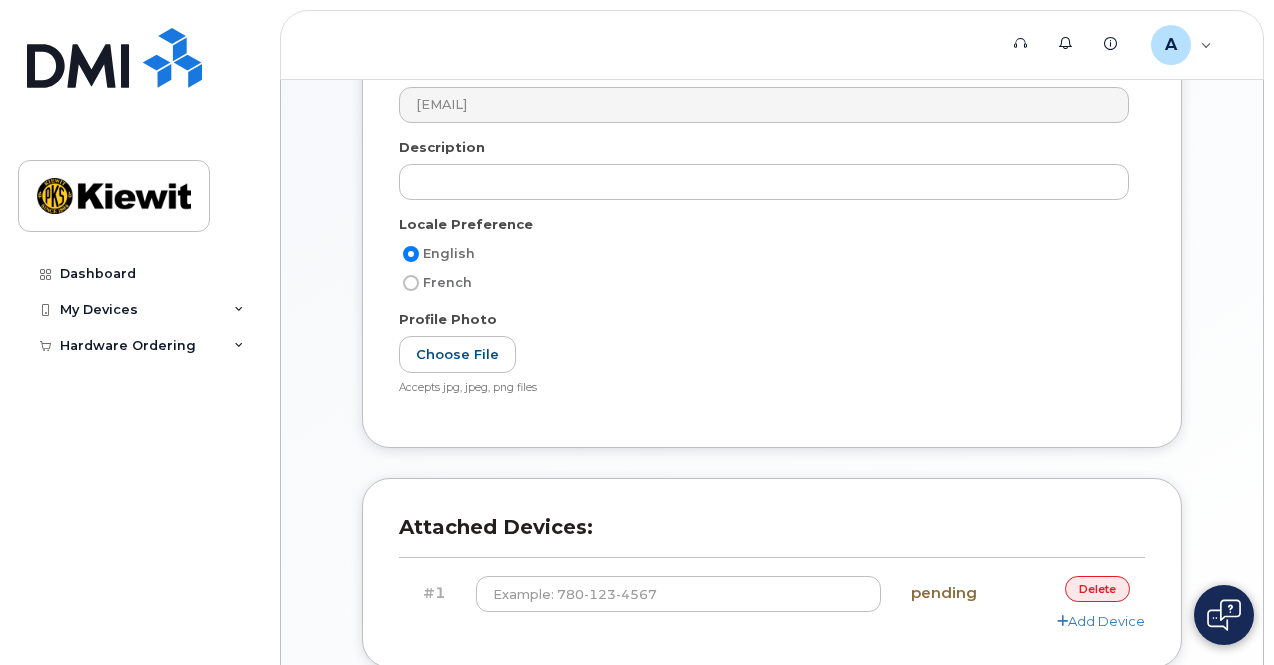 scroll, scrollTop: 426, scrollLeft: 0, axis: vertical 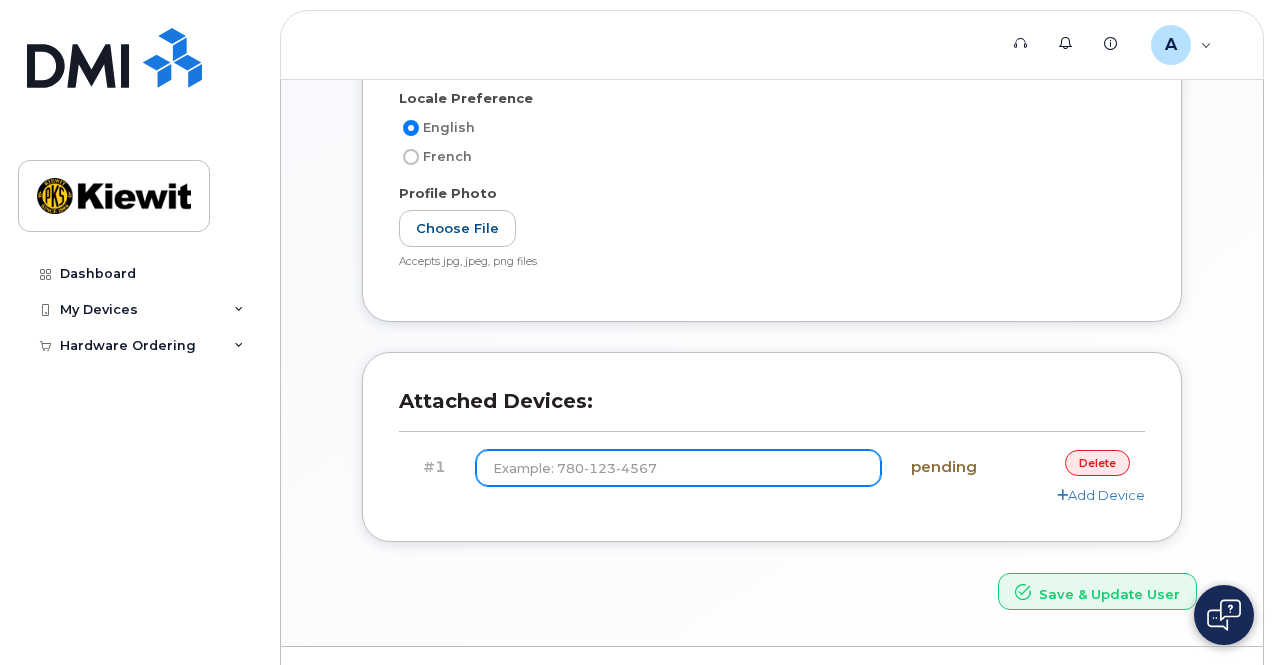 click 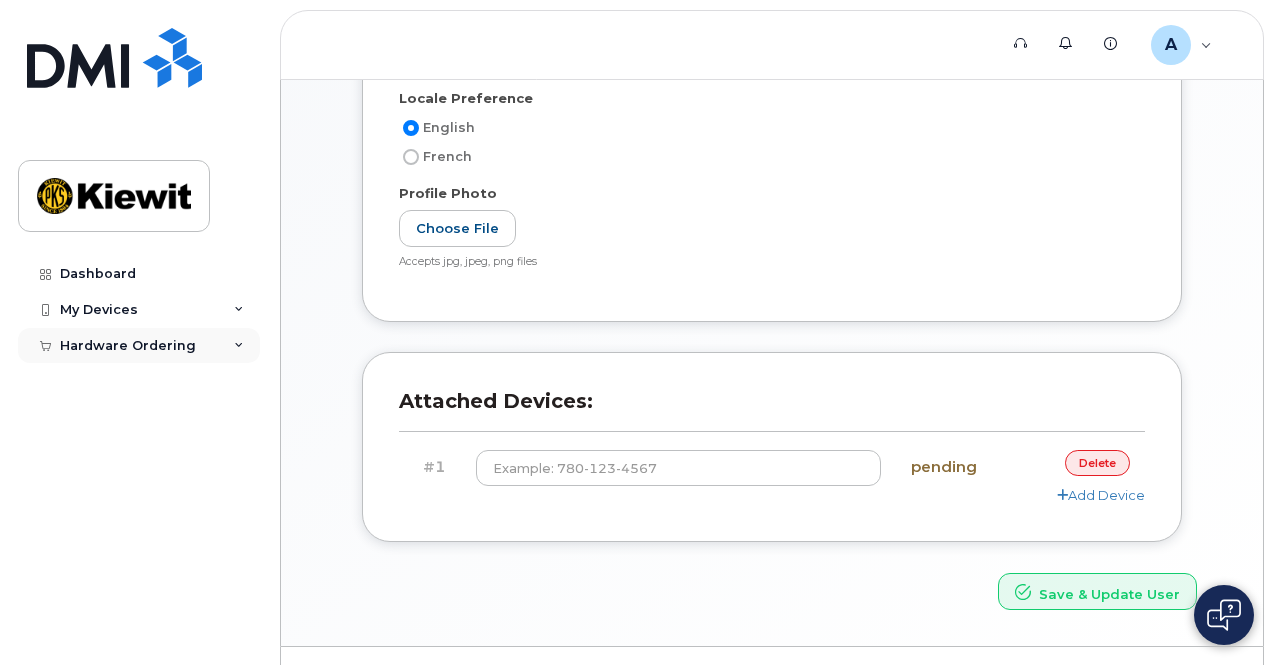 click 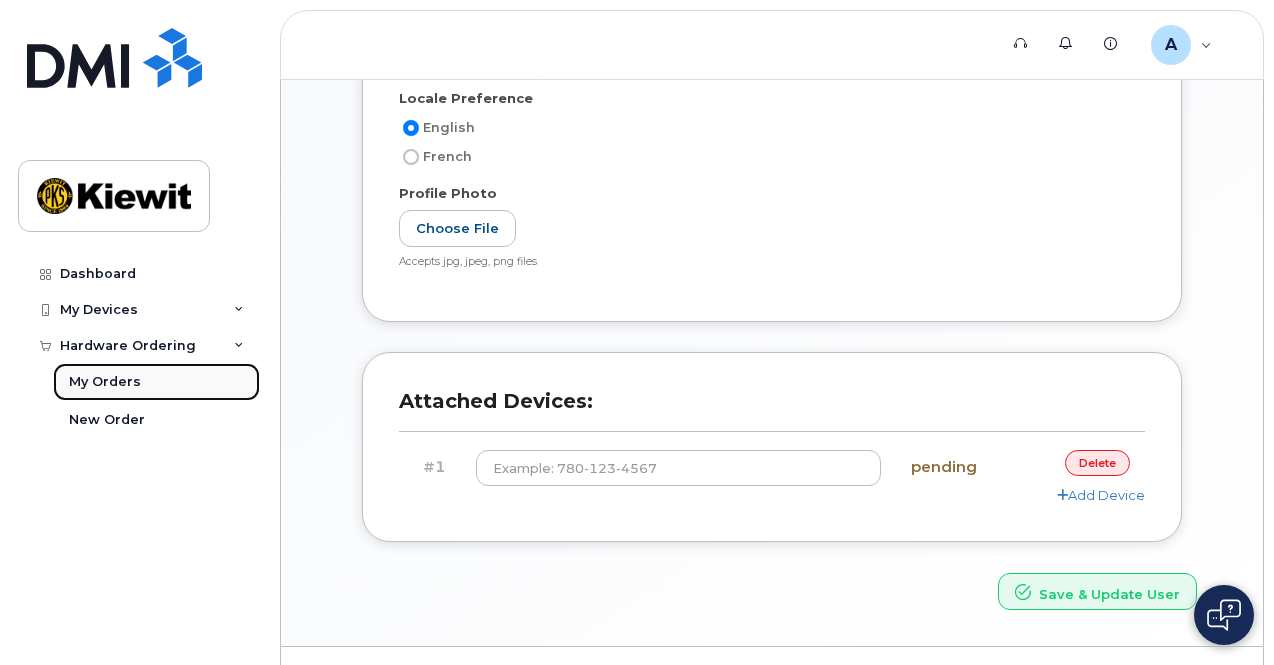 click on "My Orders" 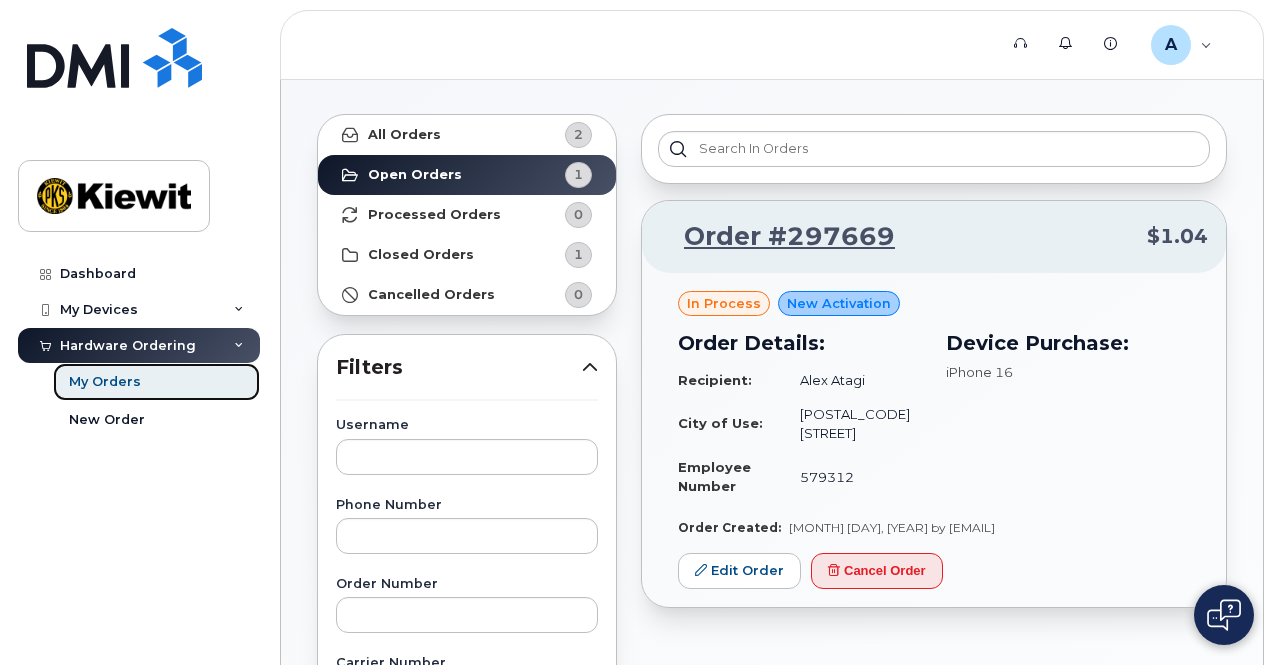 scroll, scrollTop: 76, scrollLeft: 0, axis: vertical 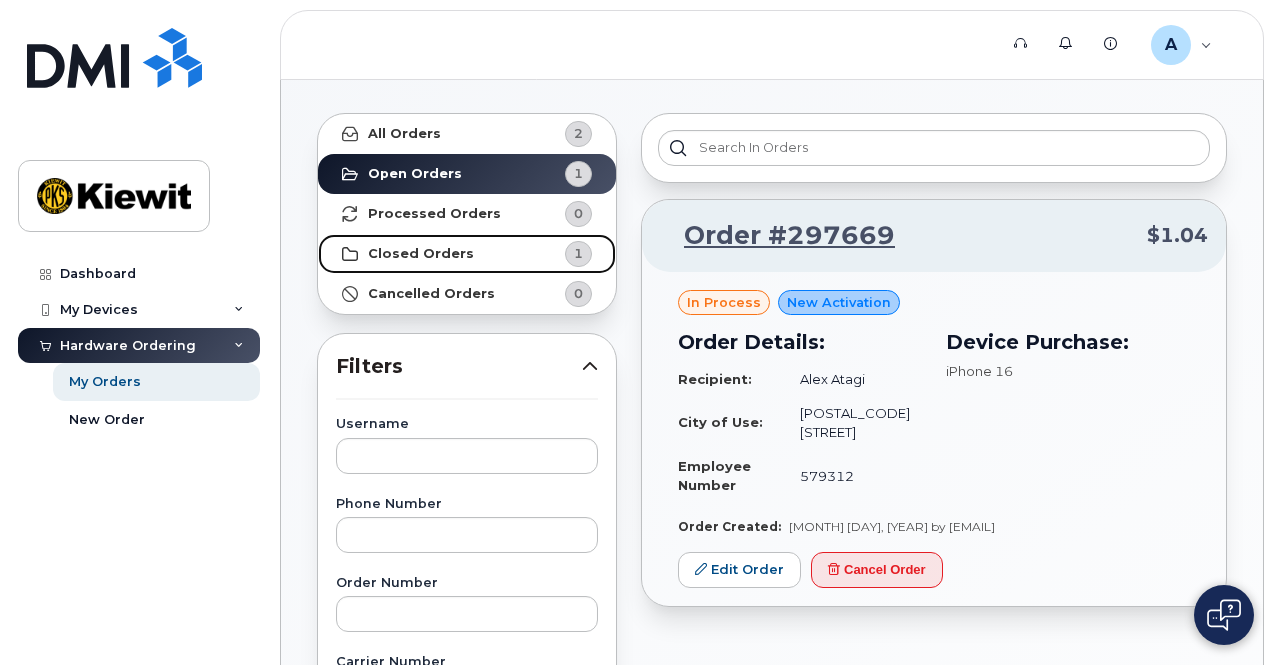 click on "Closed Orders 1" 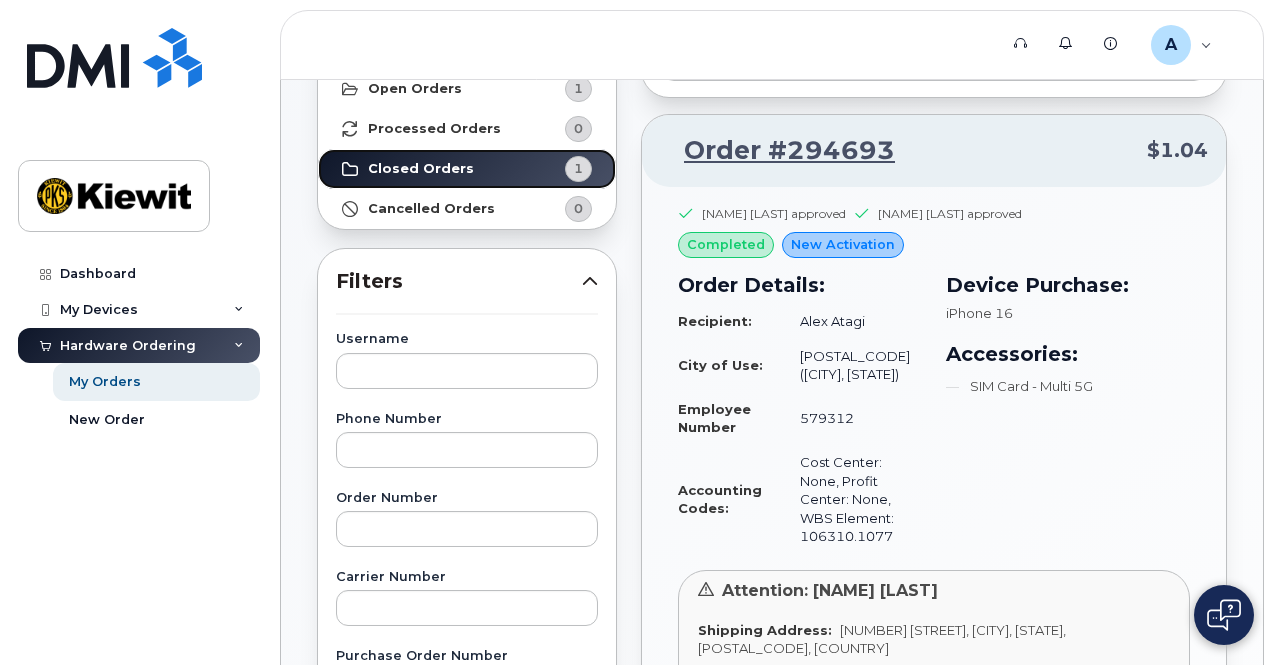 scroll, scrollTop: 146, scrollLeft: 0, axis: vertical 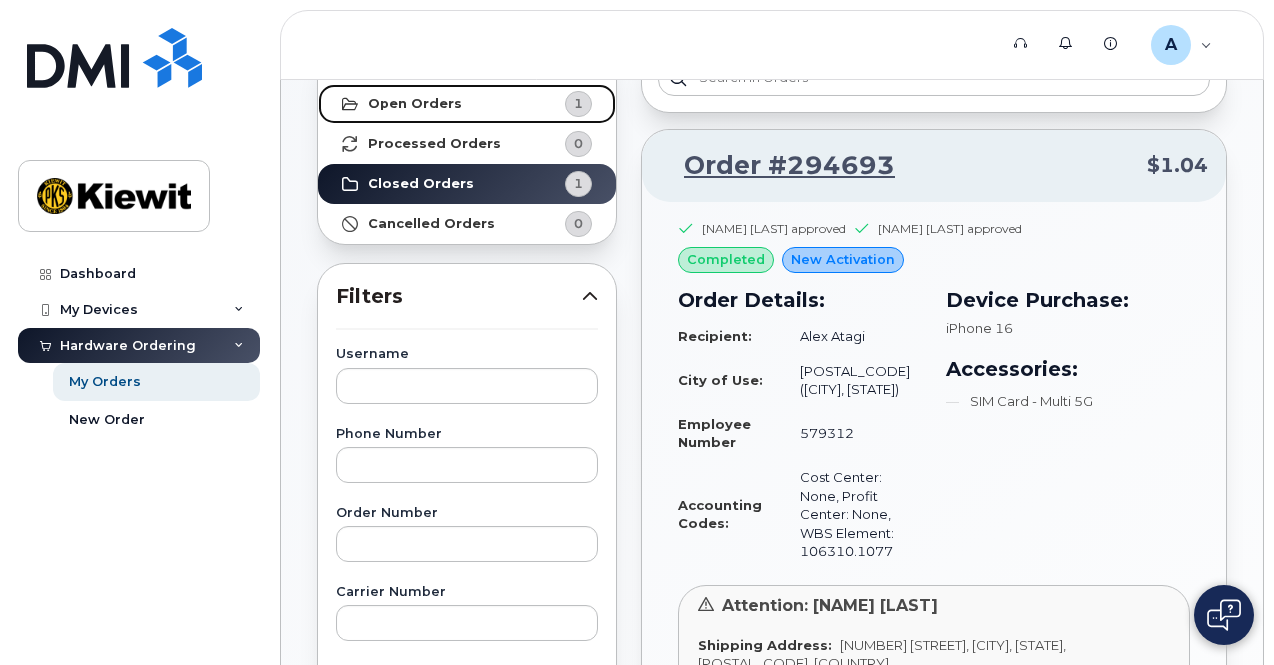 click on "Open Orders 1" 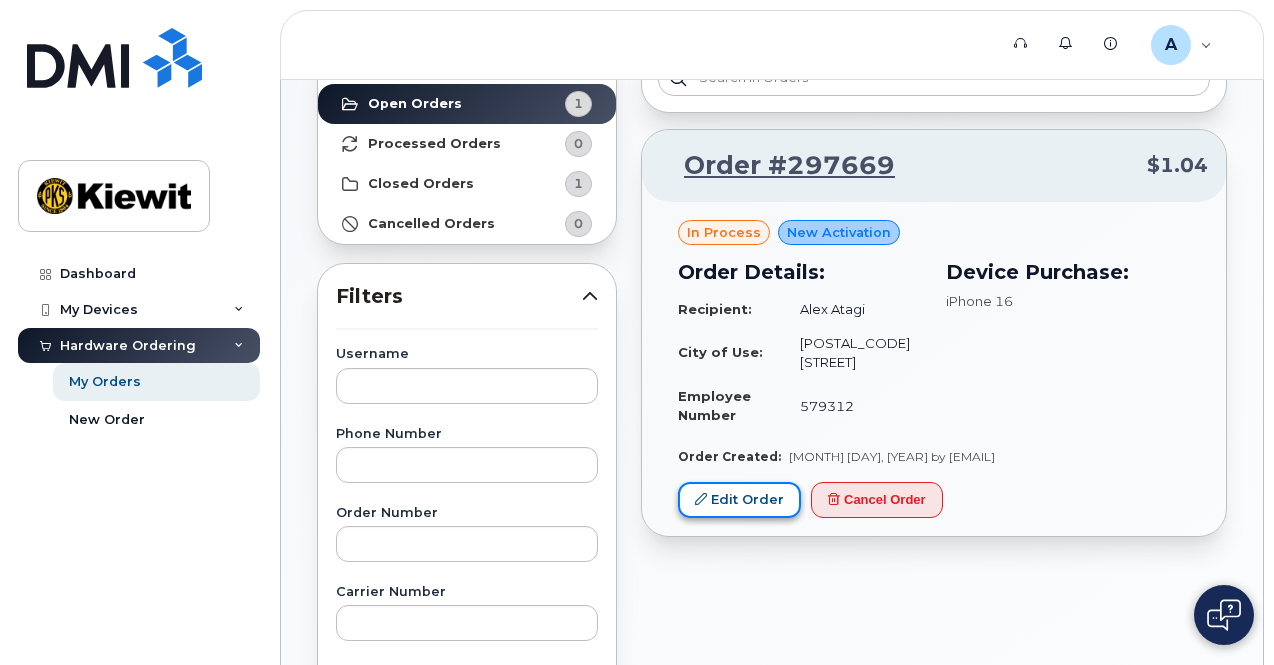 click on "Edit Order" 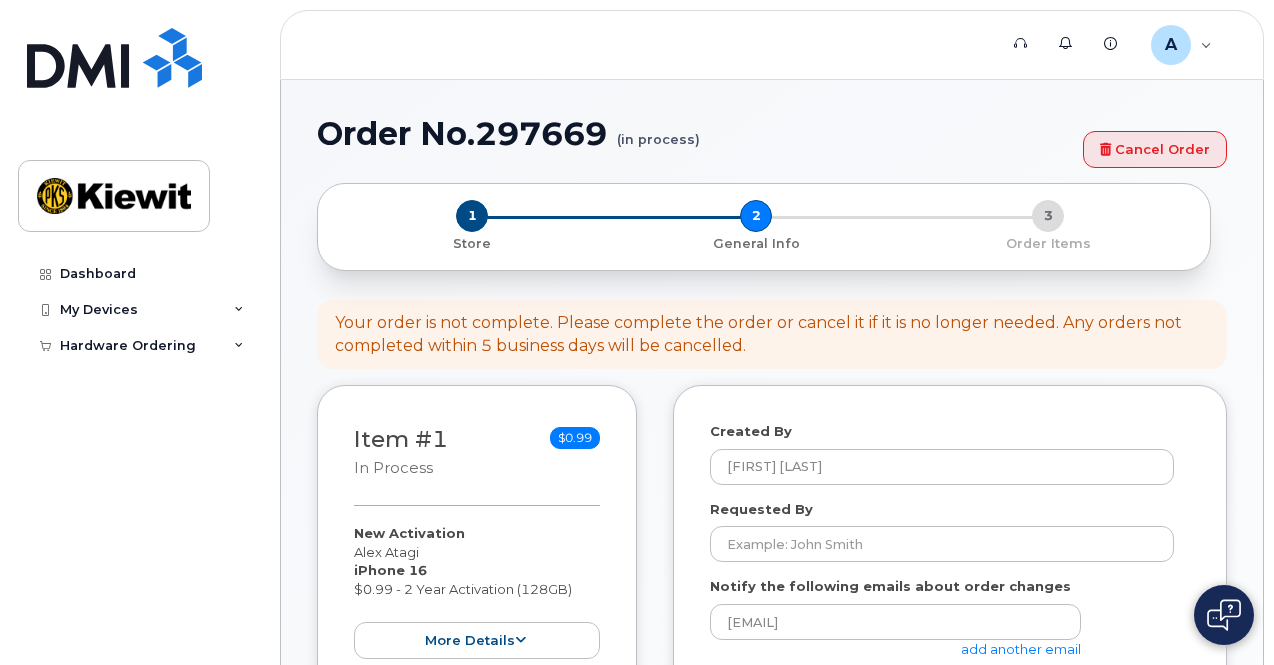 select 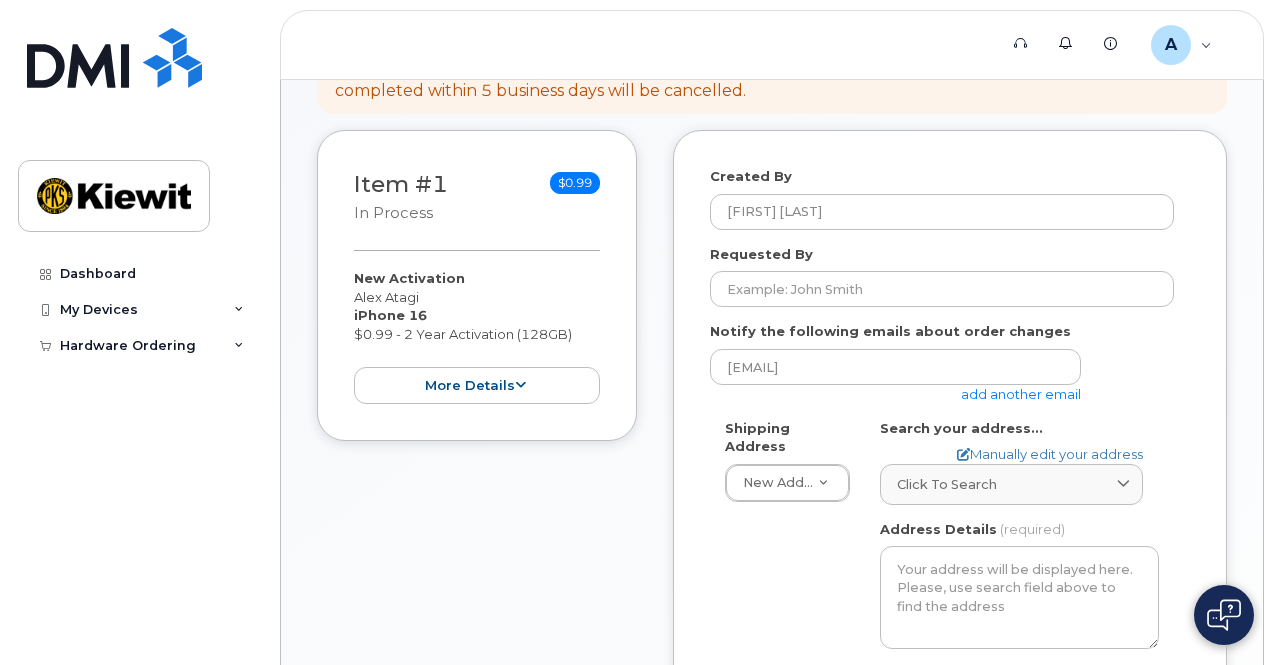 scroll, scrollTop: 248, scrollLeft: 0, axis: vertical 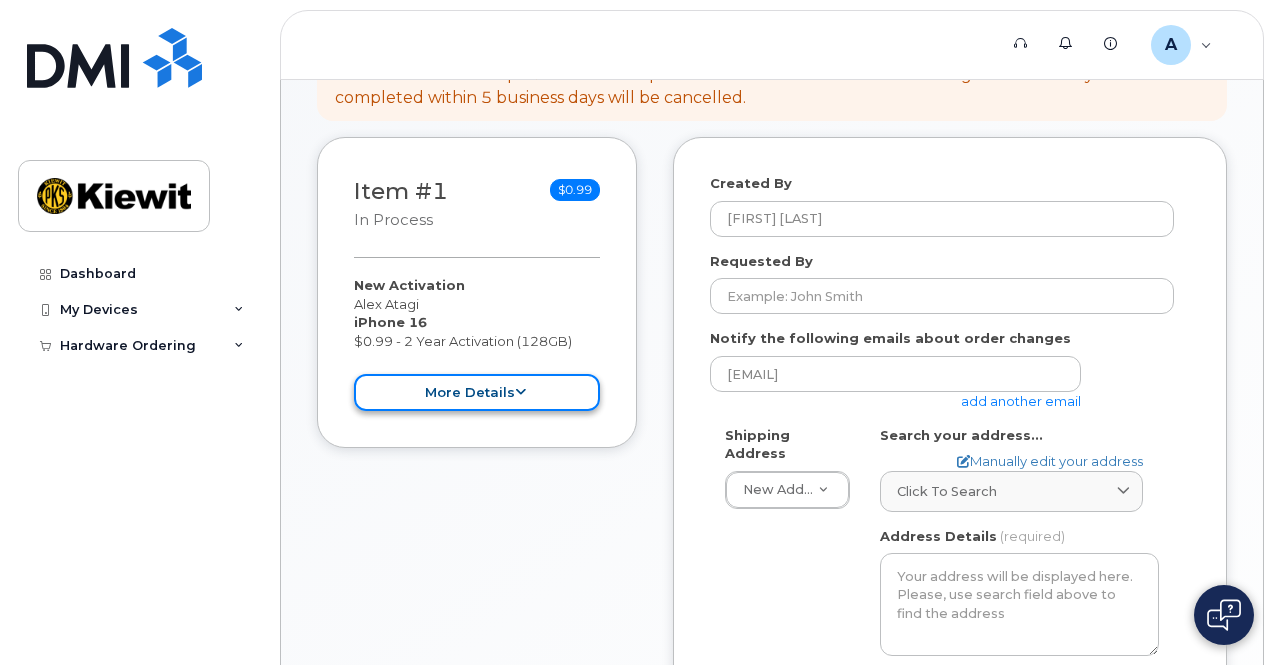 click on "more details" 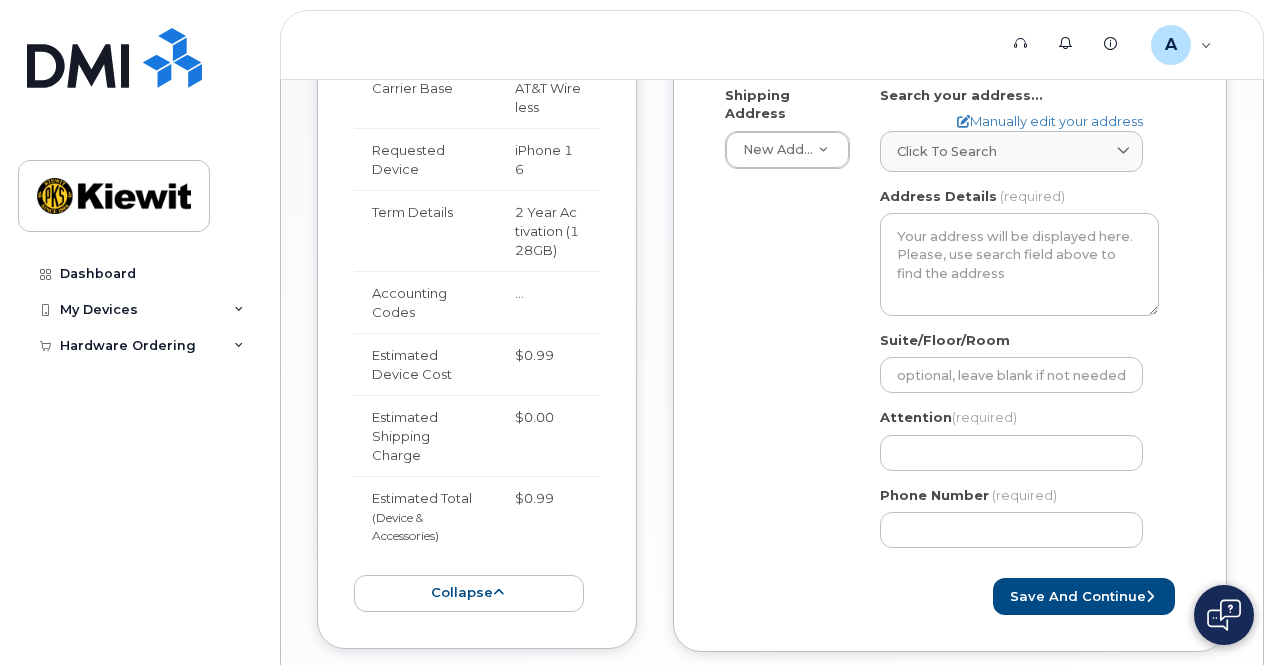 scroll, scrollTop: 618, scrollLeft: 0, axis: vertical 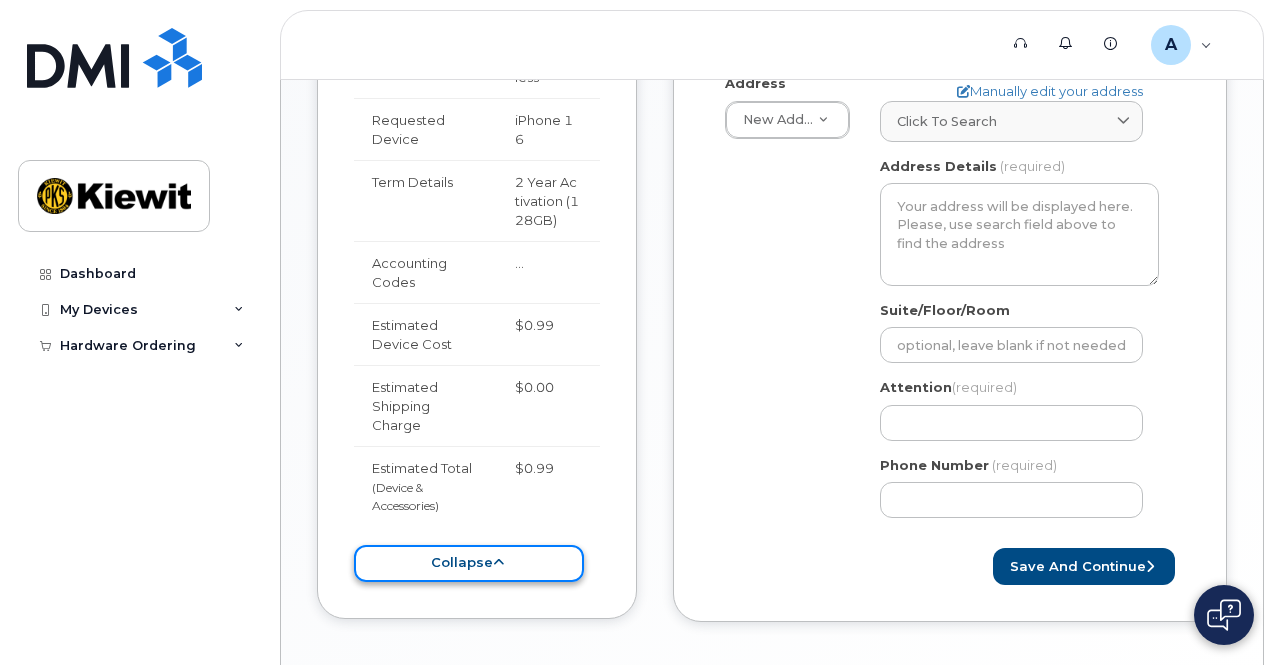 click on "collapse" 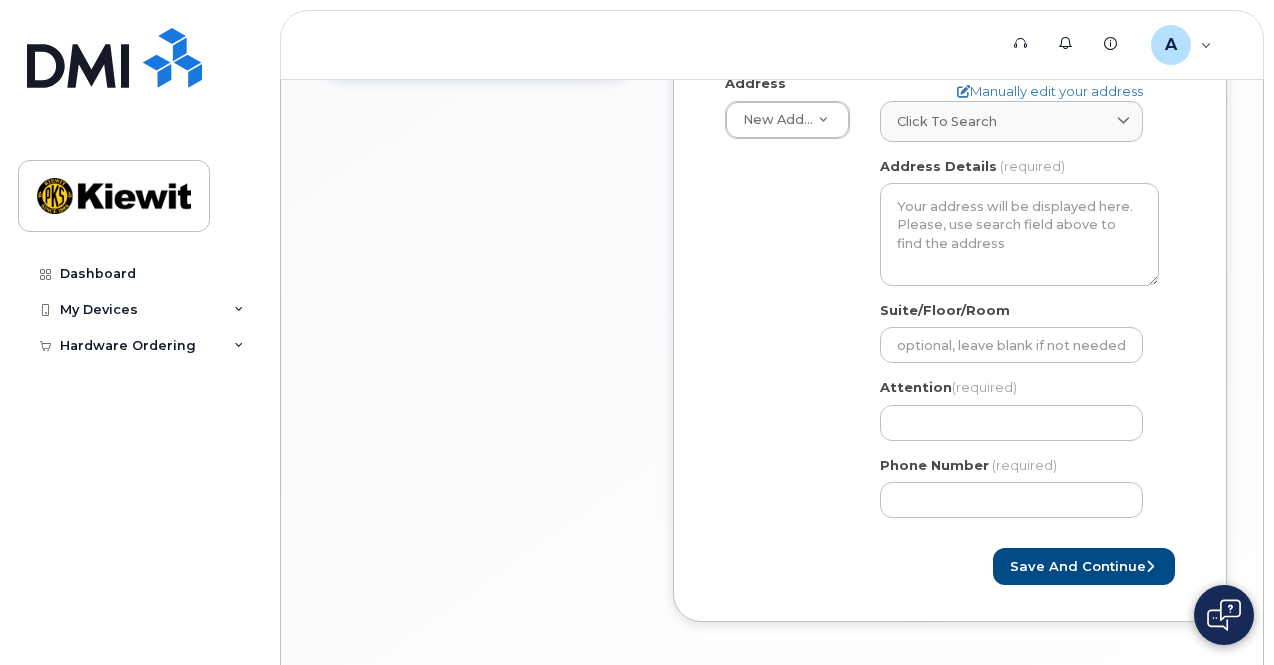 click on "Item #1
in process
$0.99
New Activation
Alex Atagi
iPhone 16
$0.99 - 2 Year Activation (128GB)
more details
Request
New Activation
Employee
Alex Atagi
Email
ALEX.ATAGI@KIEWIT.COM
Carrier Base
AT&T Wireless
Requested Device
iPhone 16
Term Details
2 Year Activation (128GB)
Accounting Codes
…
Estimated Device Cost
$0.99
Estimated Shipping Charge
$0.00
Estimated Total
(Device & Accessories)
$0.99
collapse
Created By
Alex.Atagi
Requested By
Notify the following emails about order changes
alex.atagi@kiewit.com
add another email
Shipping Address
New Address                                     New Address
AB
Search your address...
Manually edit your address
Click to search No available options" 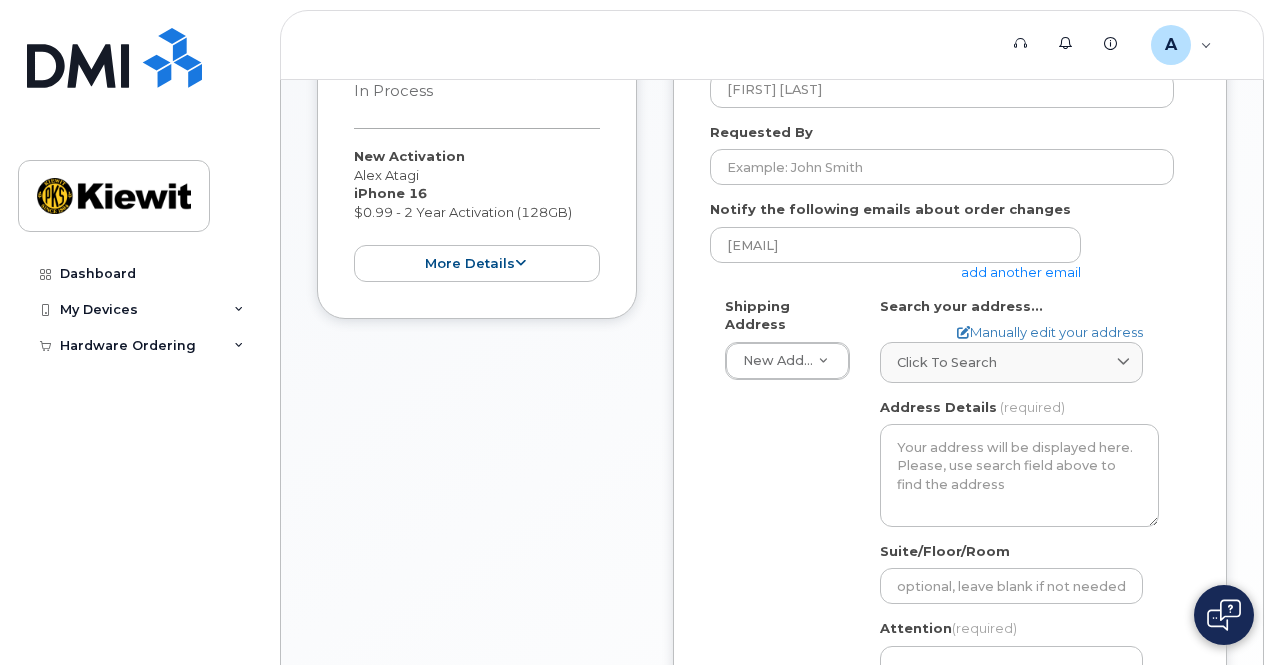 scroll, scrollTop: 374, scrollLeft: 0, axis: vertical 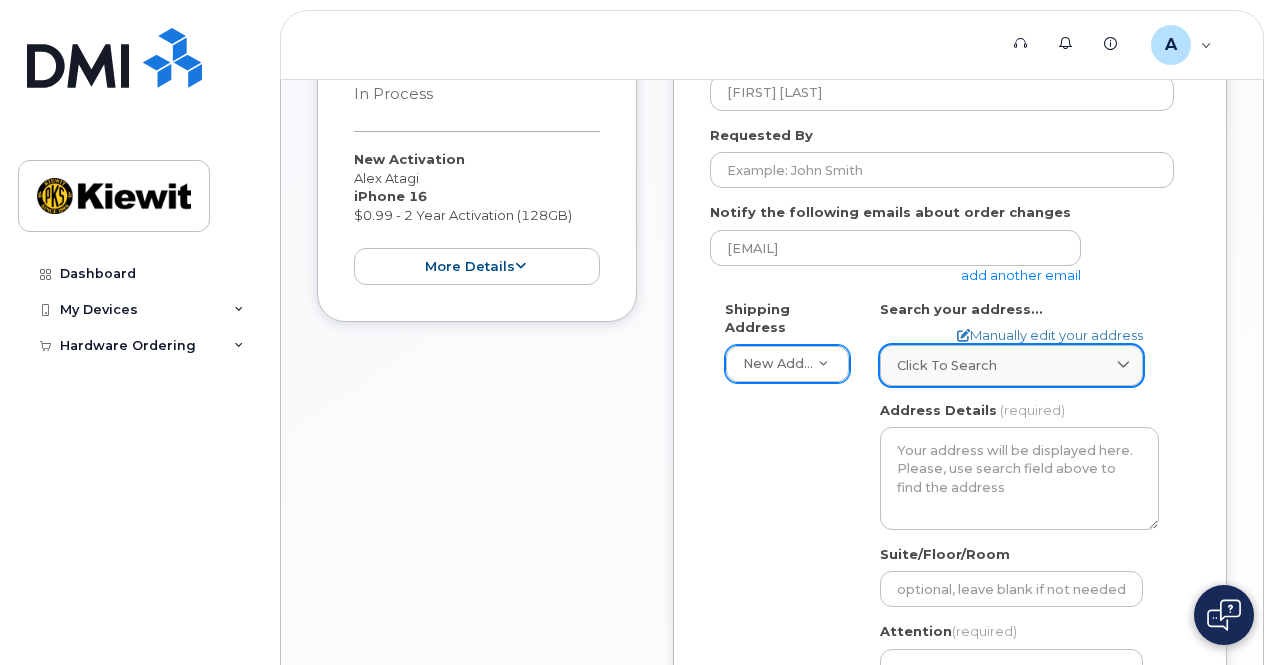 click 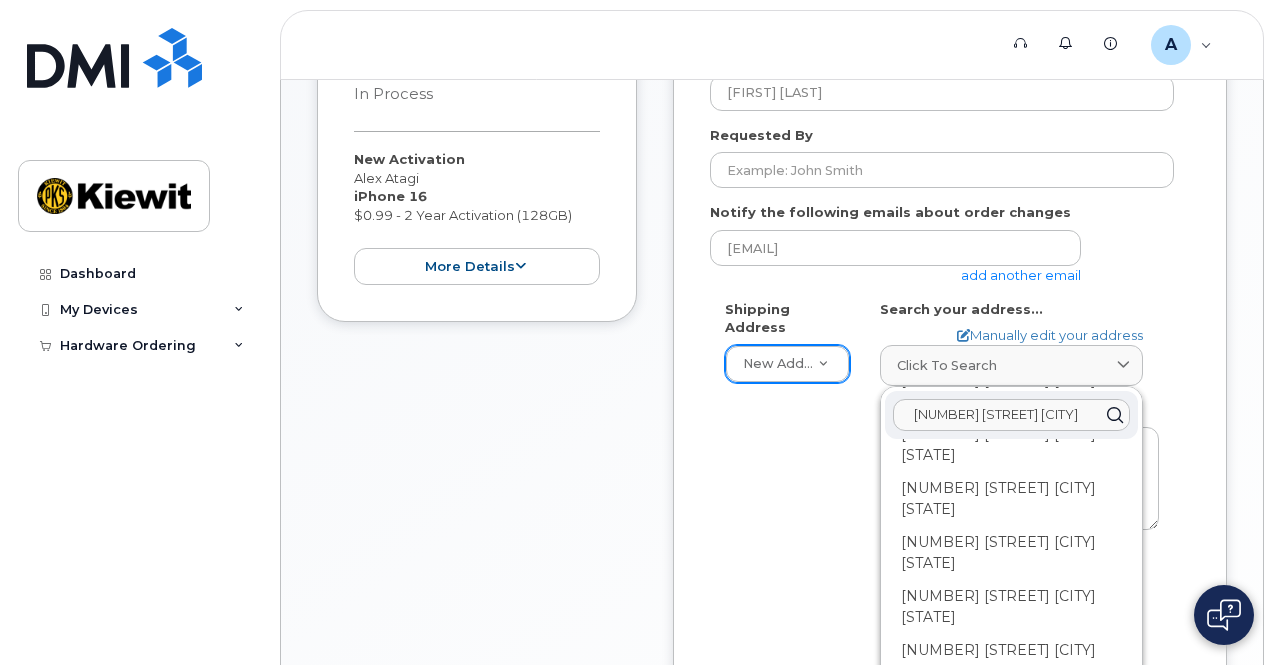 scroll, scrollTop: 0, scrollLeft: 0, axis: both 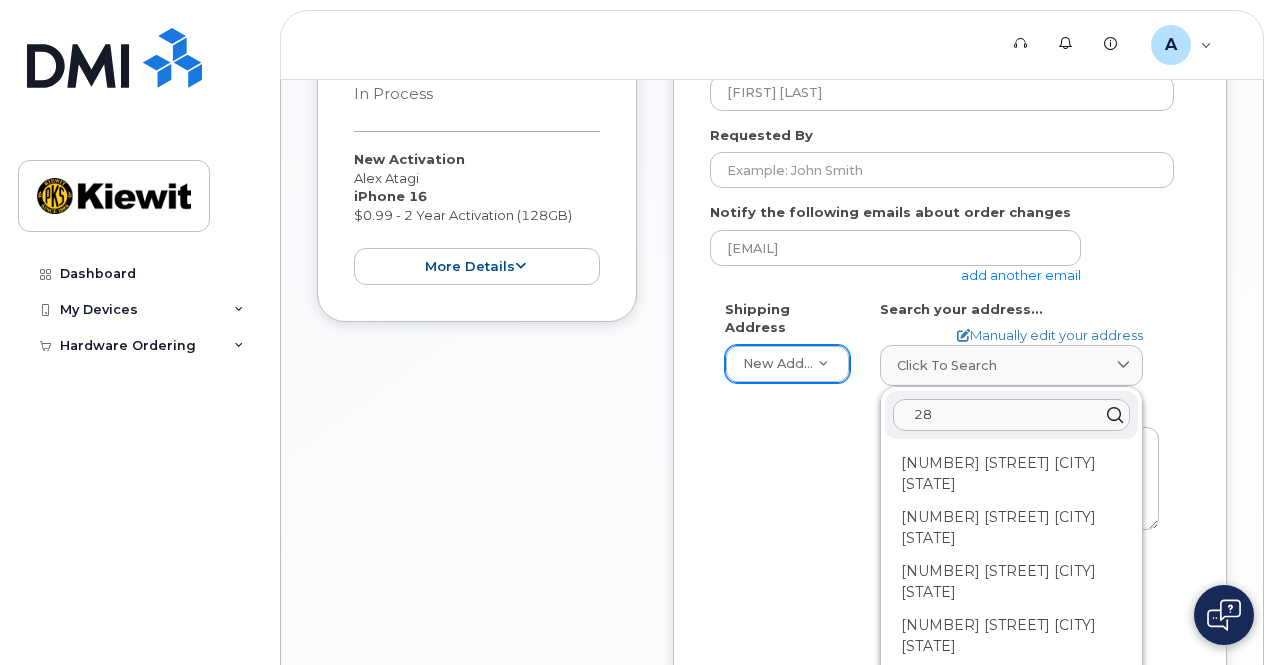 type on "2" 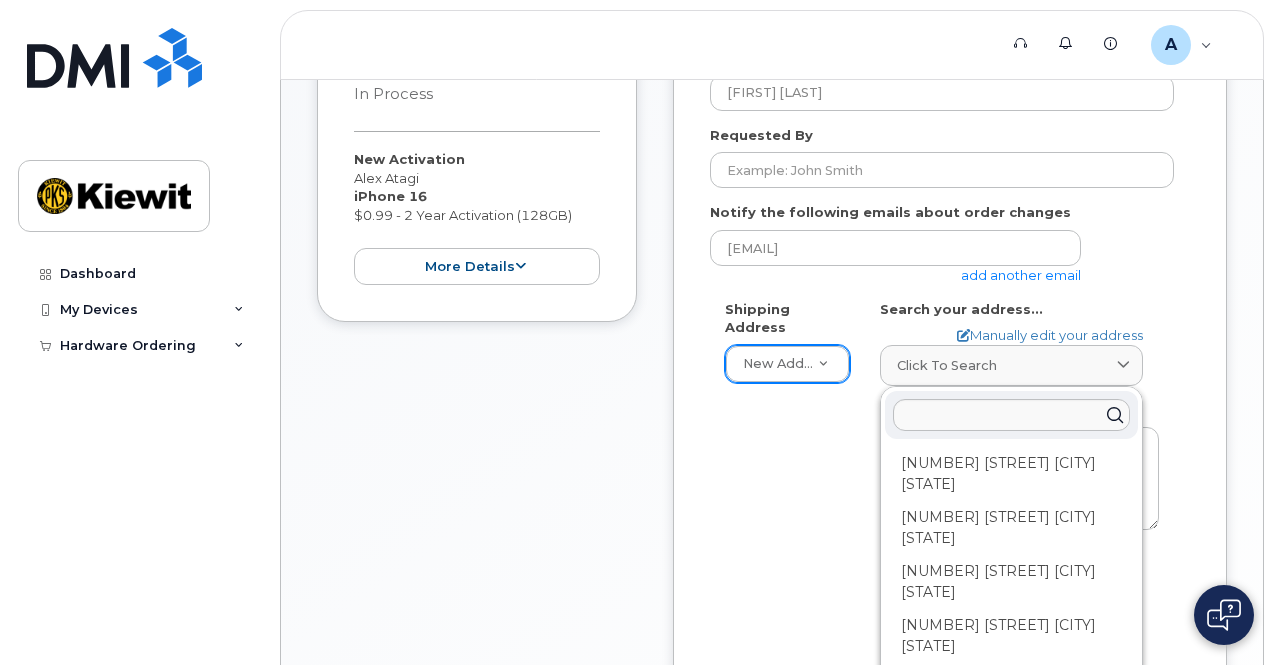 click on "Shipping Address
New Address     New Address
AB
Search your address...
Manually edit your address
Click to search 281 Alaskan Way S Seattle WA 98104-5167 281 Yesler Way Seattle WA 98104-2622 820 Yesler Way Seattle WA 98104 101 Yesler Way Seattle WA 98104 2114 E Yesler Way Seattle WA 98122 201 Yesler Way Seattle WA 98104 3109 E Yesler Way Seattle WA 98122 2810 E Yesler Way Seattle WA 98122 1502 E Yesler Way Seattle WA 98122 2717 E Yesler Way Seattle WA 98122 1417 E Yesler Way Seattle WA 98122 609 Yesler Way Seattle WA 98104 1 Yesler Way Seattle WA 98104 2710 E Yesler Way Seattle WA 98122 2700 E Yesler Way Seattle WA 98122 2800 E Yesler Way Seattle WA 98122 2711 E Yesler Way Seattle WA 98122 1000 E Yesler Way Seattle WA 98122 4024 Martin Luther King Jr Way S Seattle WA 98108 5229 Martin Luther King Jr Way S Seattle WA 98118 4636 E Marginal Way S Seattle WA 98134 601 E Denny Way Seattle WA 98122 711 E Denny Way Seattle WA 98122 516 E Denny Way Seattle WA 98122" 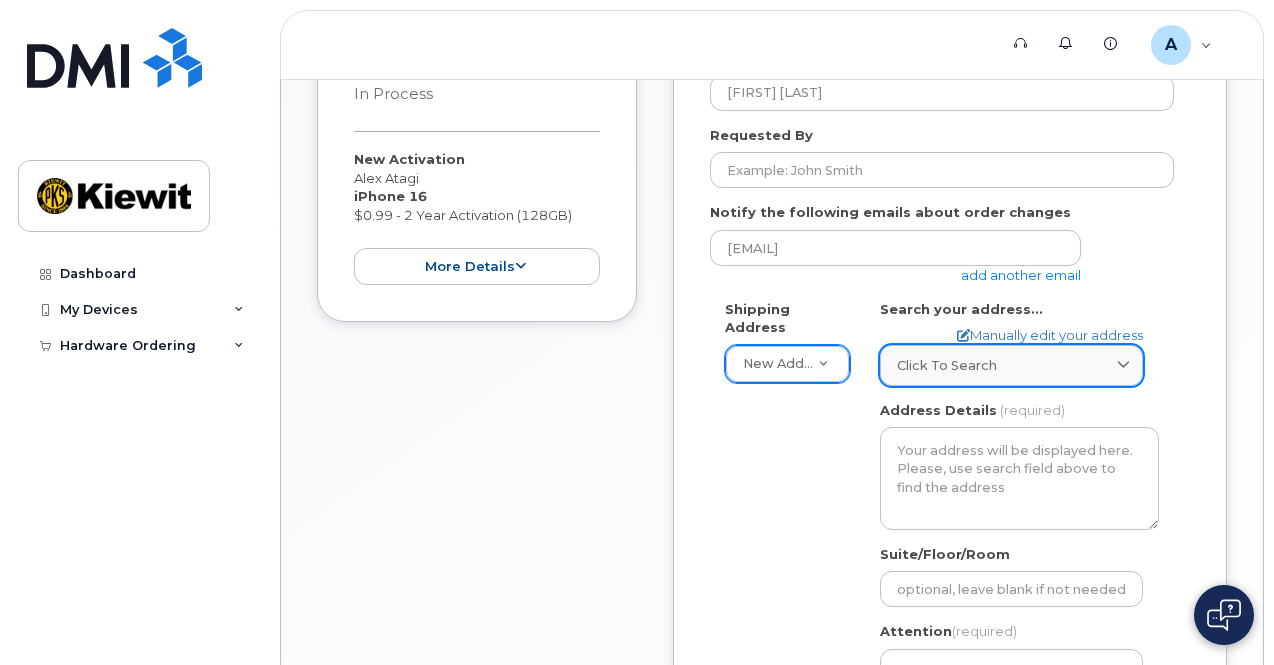 click 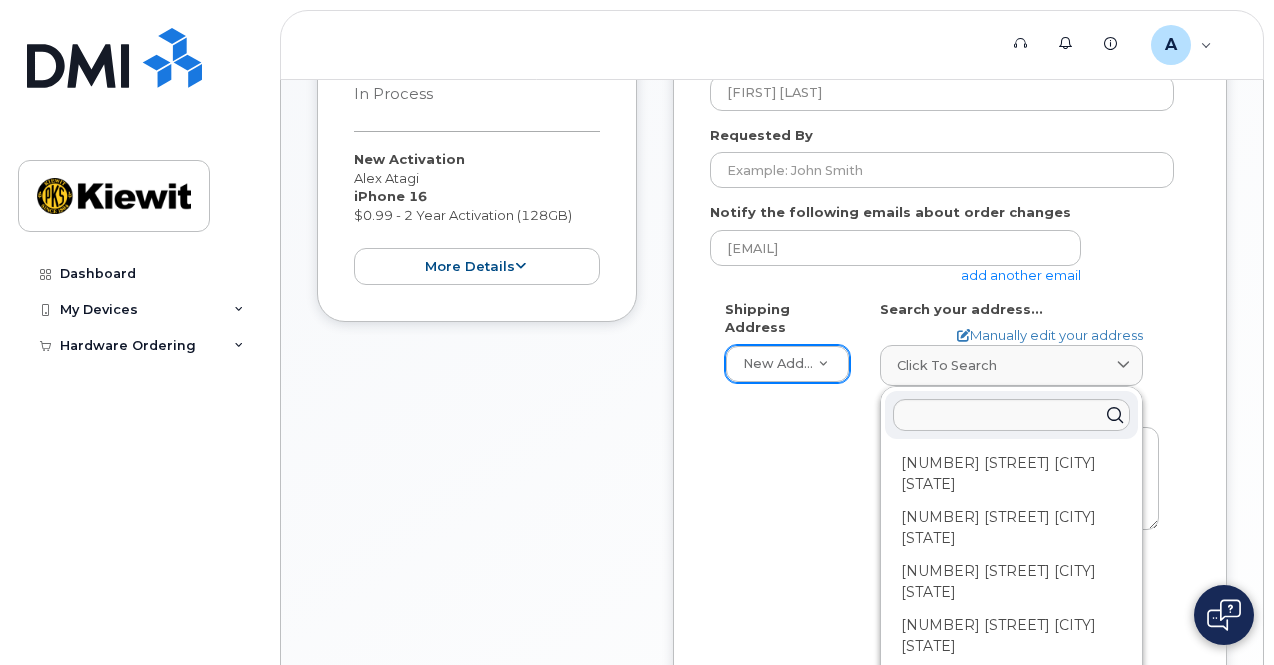 click on "Item #1
in process
$0.99
New Activation
Alex Atagi
iPhone 16
$0.99 - 2 Year Activation (128GB)
more details
Request
New Activation
Employee
Alex Atagi
Email
ALEX.ATAGI@KIEWIT.COM
Carrier Base
AT&T Wireless
Requested Device
iPhone 16
Term Details
2 Year Activation (128GB)
Accounting Codes
…
Estimated Device Cost
$0.99
Estimated Shipping Charge
$0.00
Estimated Total
(Device & Accessories)
$0.99
collapse
Created By
Alex.Atagi
Requested By
Notify the following emails about order changes
alex.atagi@kiewit.com
add another email
Shipping Address
New Address     New Address
AB
Search your address...
Manually edit your address
Click to search 281 Alaskan Way S Seattle WA 98104-5167 820 Yesler Way Seattle WA 98104" 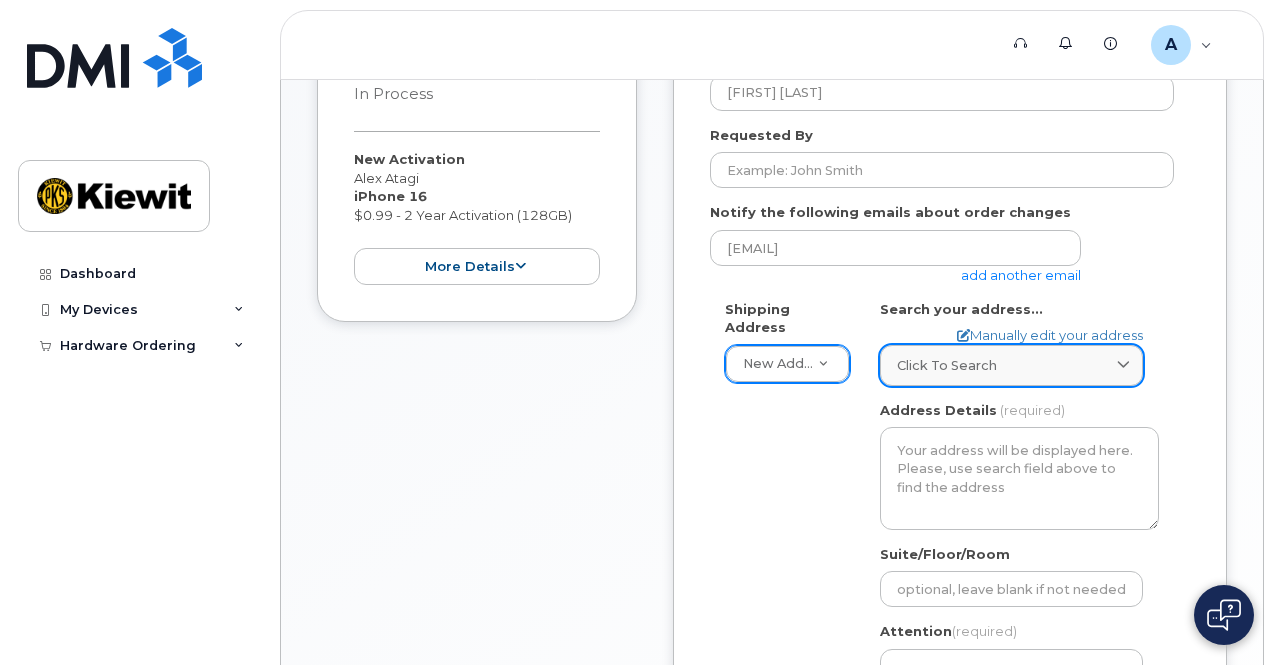 click on "Click to search" 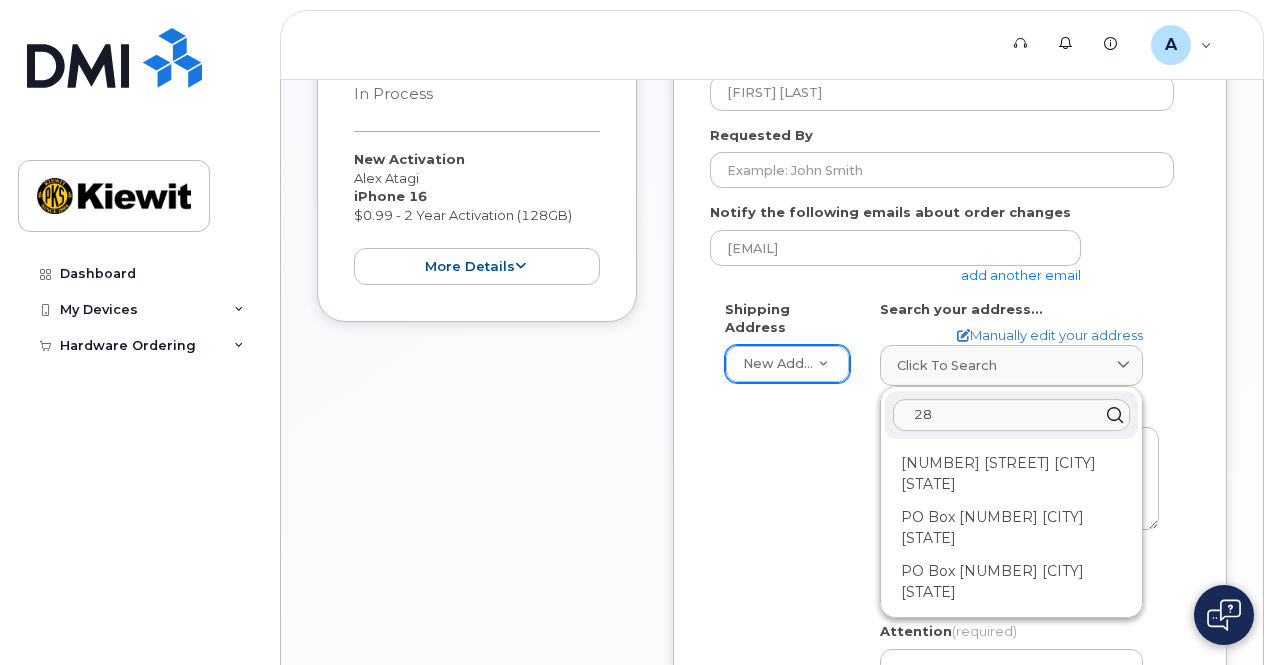 type on "2" 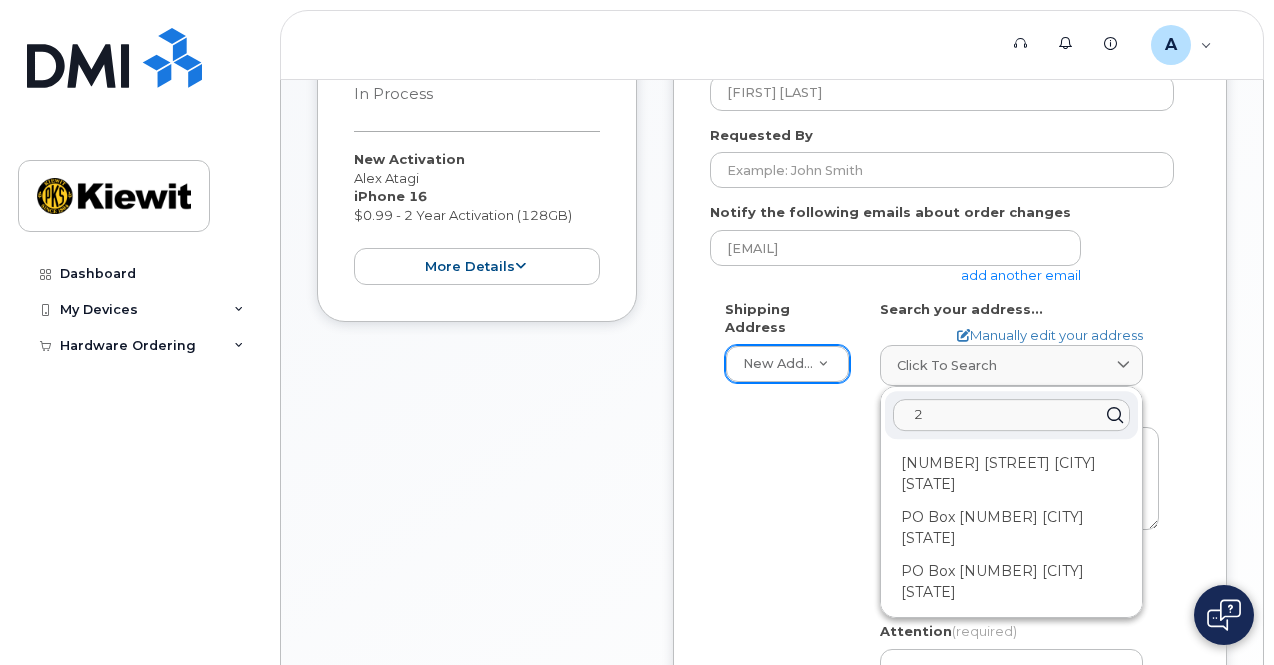 type 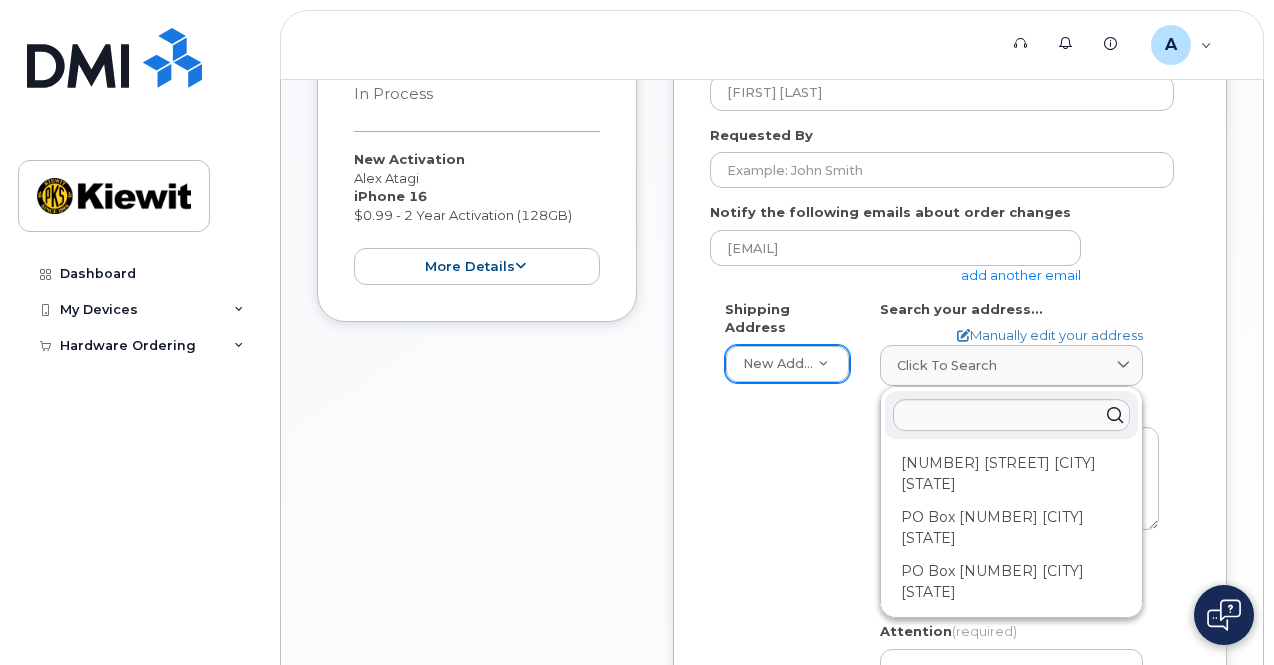 click on "Order No.297669
(in process)
Cancel Order
×
Share This Order
If you want to allow others to create or edit orders, share this link with them:
https://myserve.ca/orders/a4340bf1-5056-4b1e-82dd-f5d3b37b4580/edit
1
Store
2
General Info
3
Order Items
Your order is not complete. Please complete the order or cancel it if it is no longer needed. Any orders not completed within 5 business days will be cancelled.
Item #1
in process
$0.99
New Activation
Alex Atagi
iPhone 16
$0.99 - 2 Year Activation (128GB)
more details
Request
New Activation
Employee
Alex Atagi
Email
ALEX.ATAGI@KIEWIT.COM
Carrier Base
AT&T Wireless
Requested Device
iPhone 16
Term Details
2 Year Activation (128GB)
Accounting Codes
…
Estimated Device Cost
$0.99" 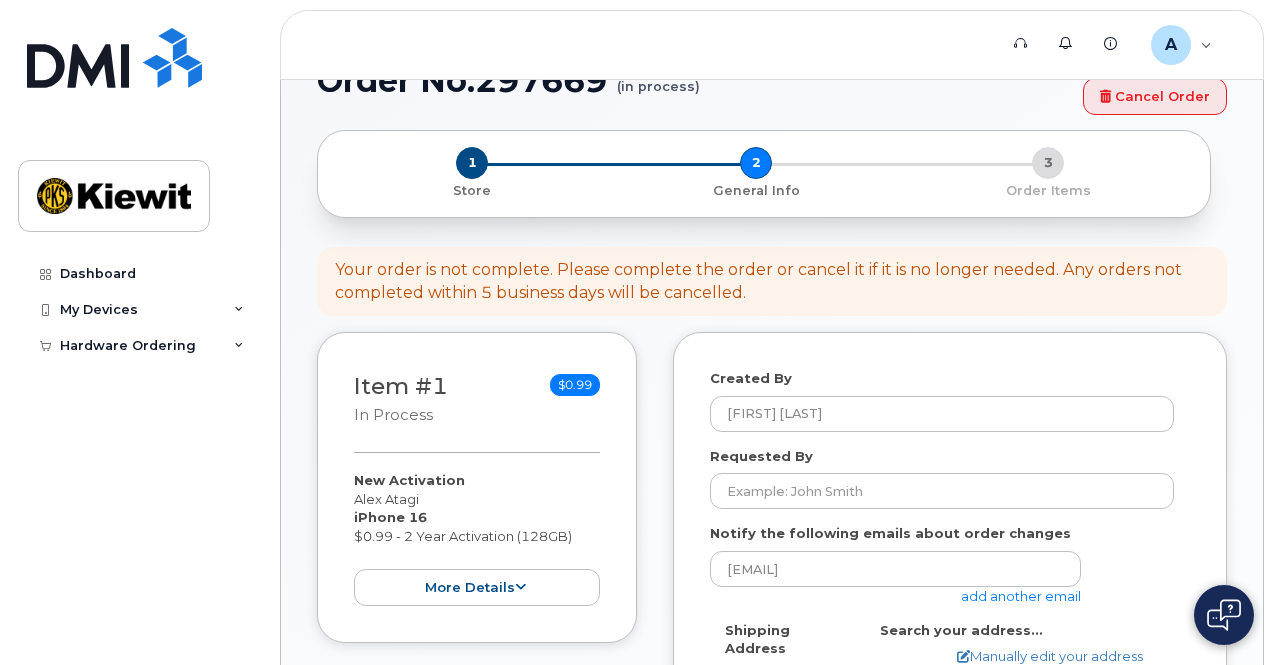 scroll, scrollTop: 0, scrollLeft: 0, axis: both 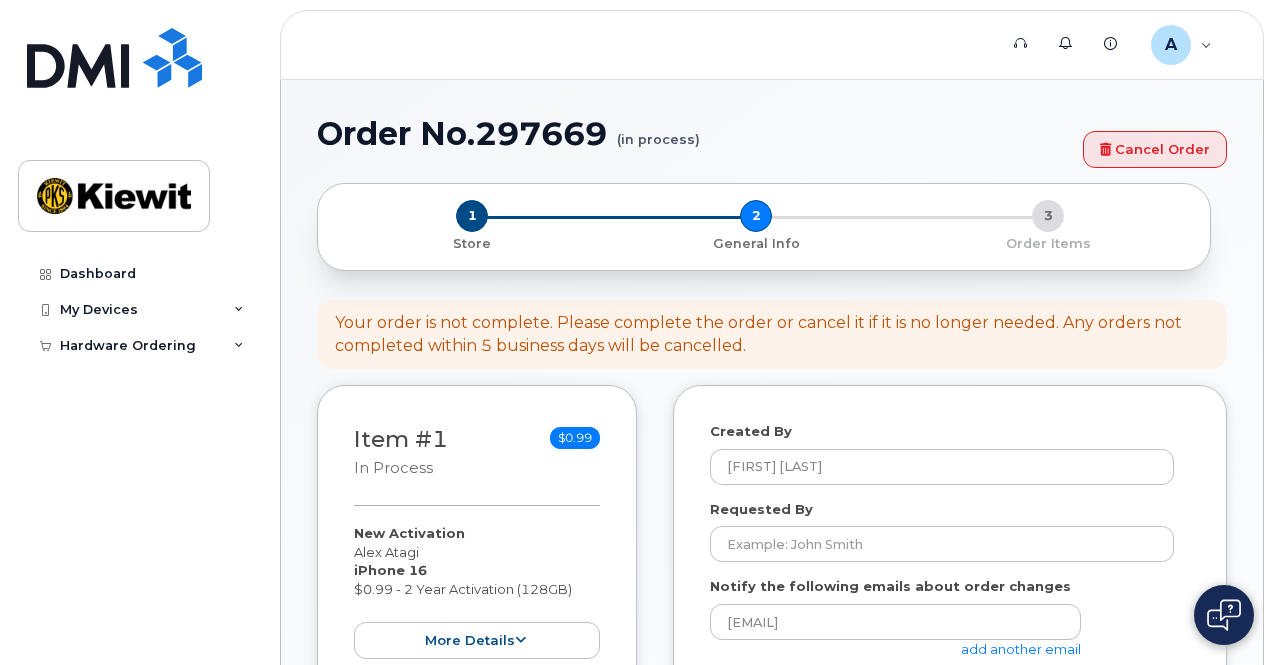 click on "1
Store
2
General Info
3
Order Items" 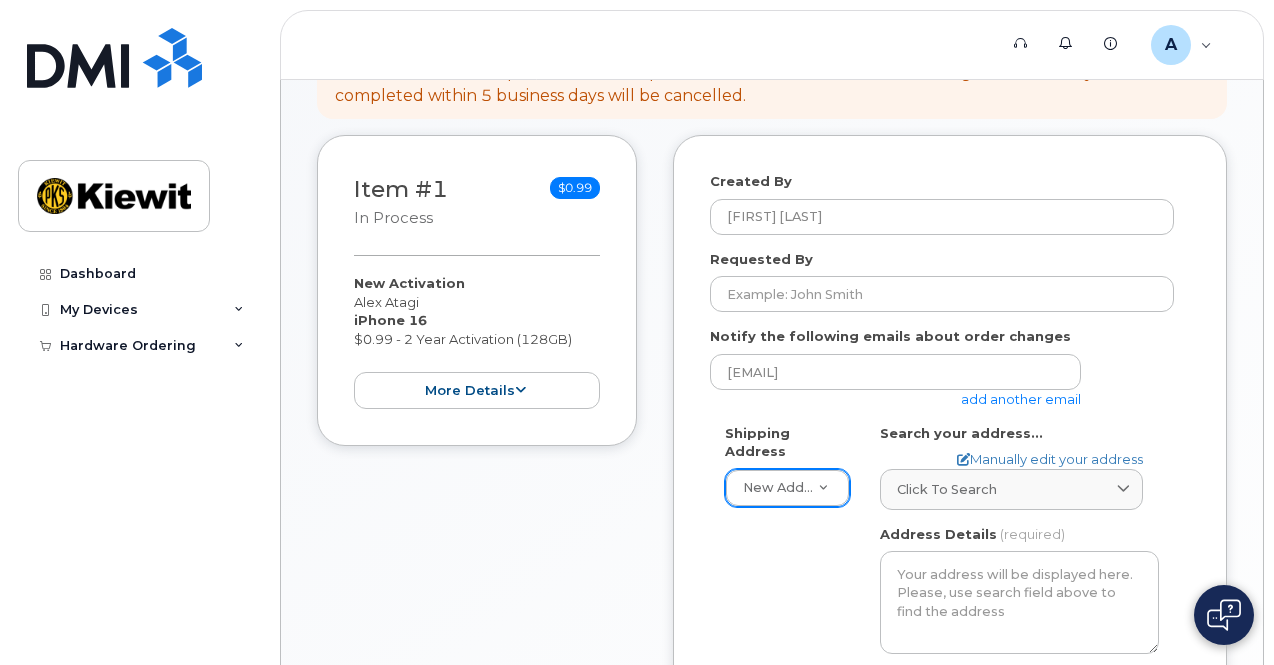 scroll, scrollTop: 251, scrollLeft: 0, axis: vertical 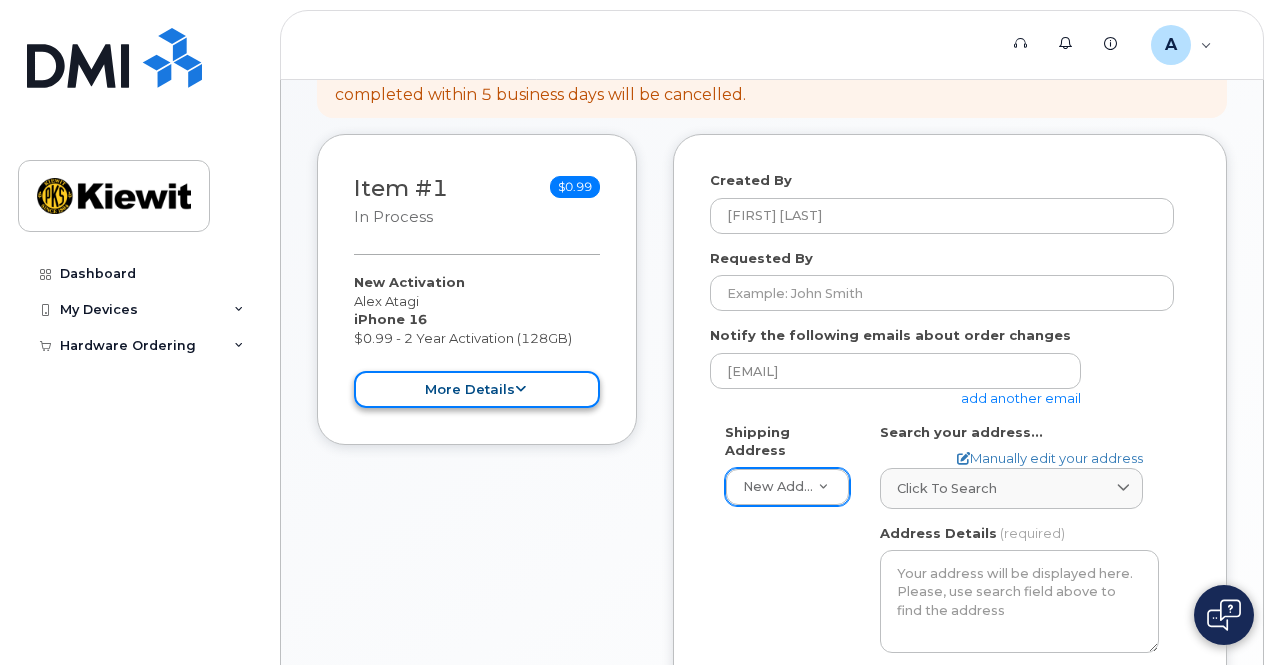 click on "more details" 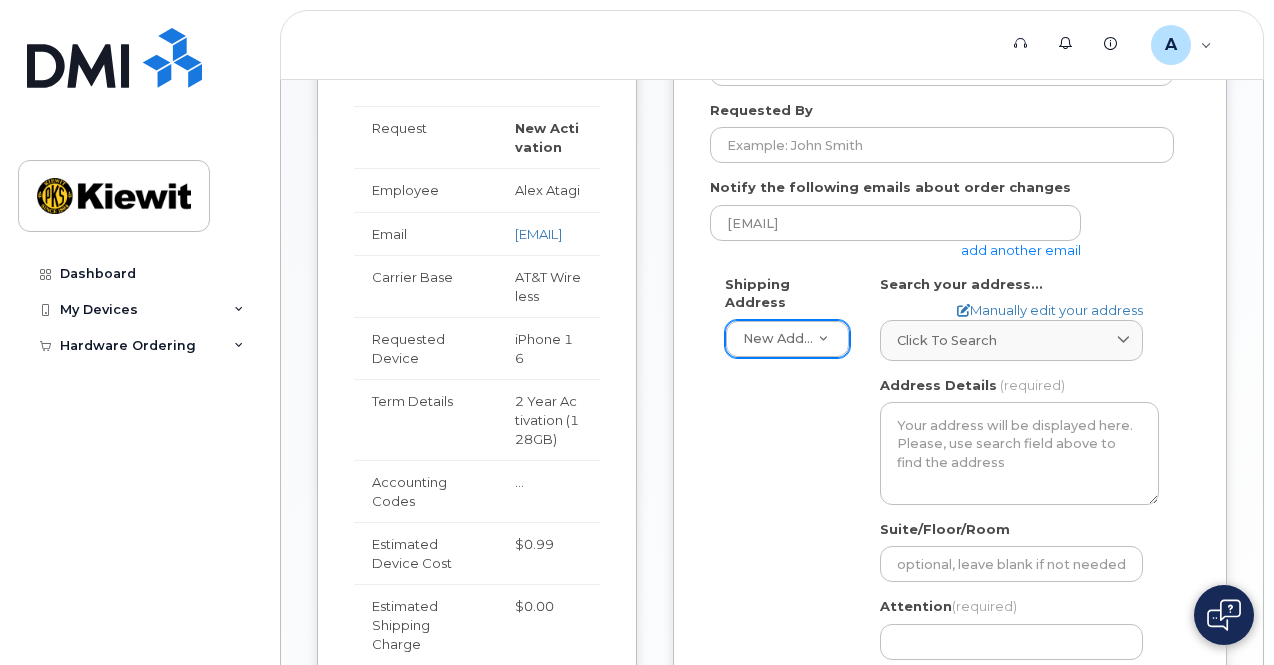scroll, scrollTop: 405, scrollLeft: 0, axis: vertical 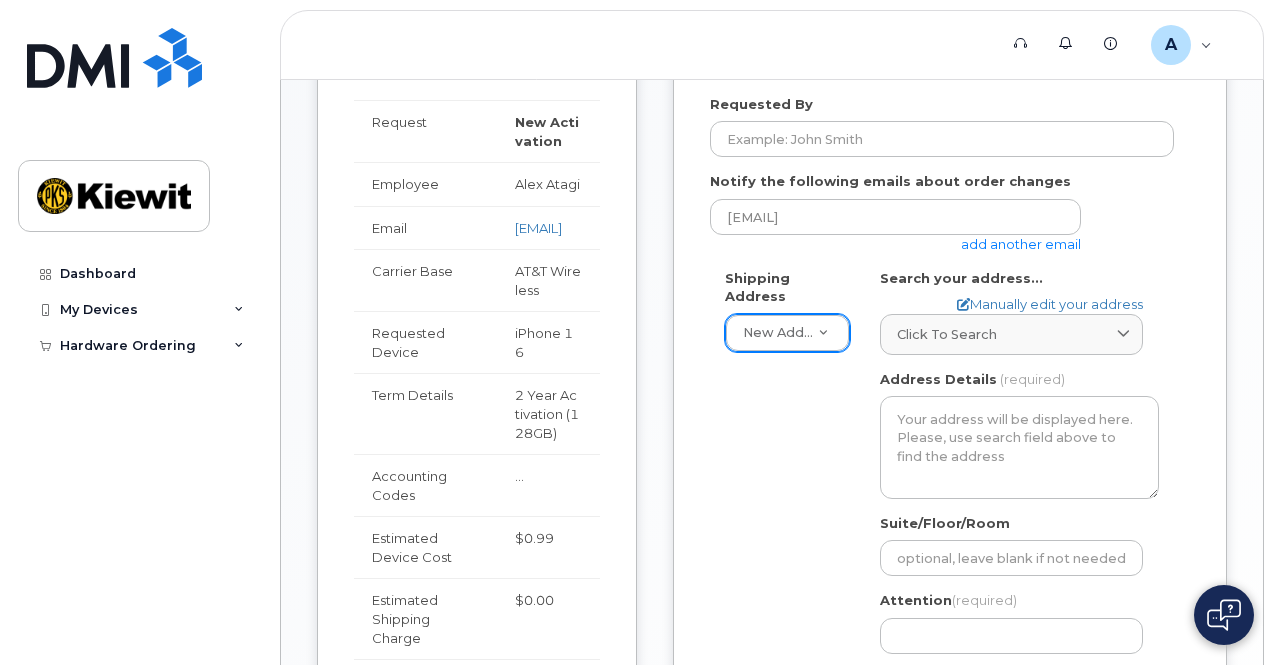 click on "Item #1
in process
$0.99
New Activation
Alex Atagi
iPhone 16
$0.99 - 2 Year Activation (128GB)
more details
Request
New Activation
Employee
Alex Atagi
Email
ALEX.ATAGI@KIEWIT.COM
Carrier Base
AT&T Wireless
Requested Device
iPhone 16
Term Details
2 Year Activation (128GB)
Accounting Codes
…
Estimated Device Cost
$0.99
Estimated Shipping Charge
$0.00
Estimated Total
(Device & Accessories)
$0.99
collapse" 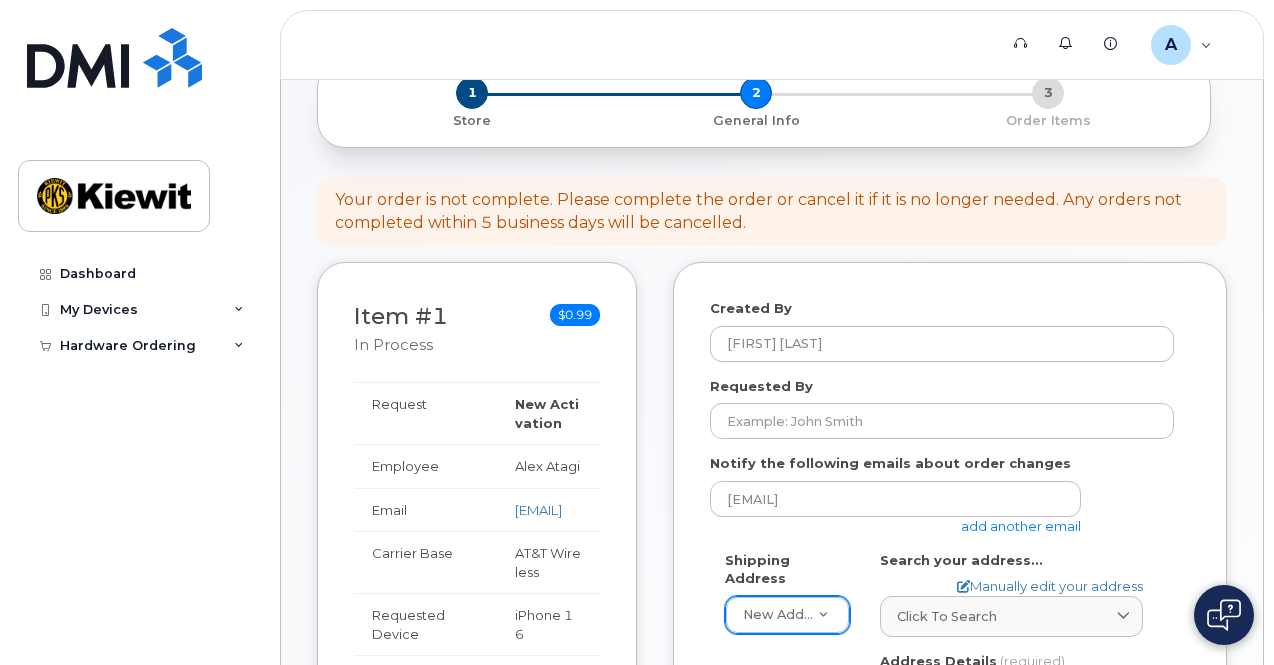 scroll, scrollTop: 115, scrollLeft: 0, axis: vertical 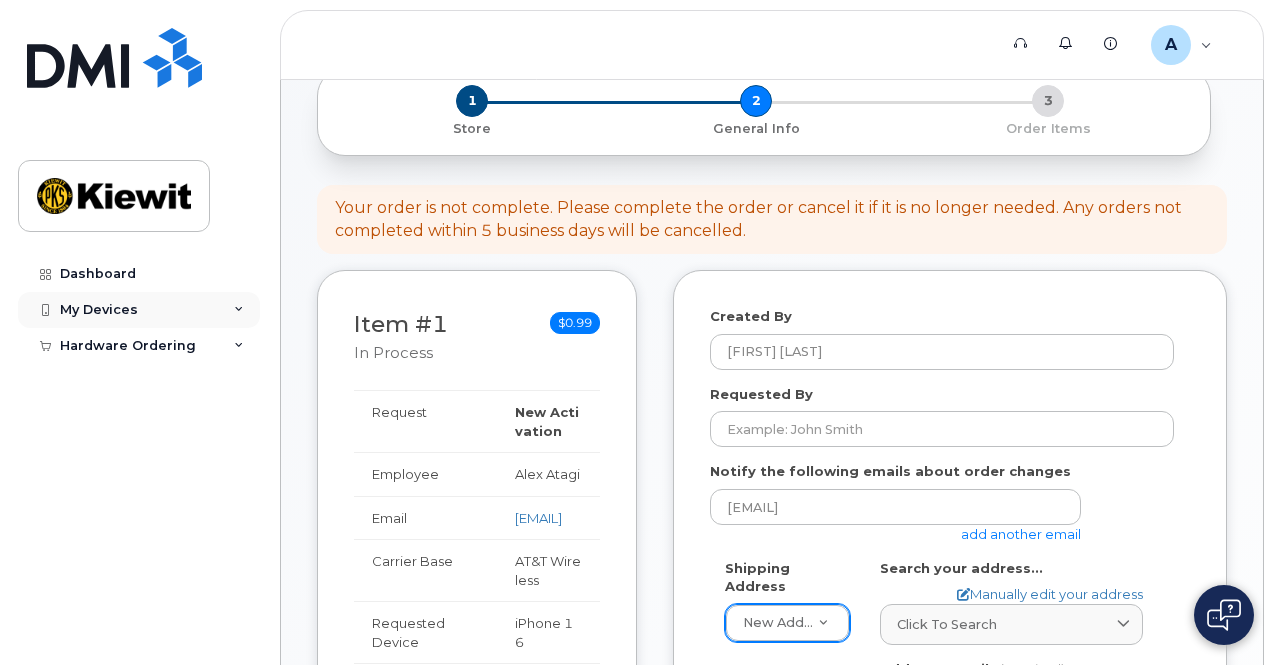 click on "My Devices" 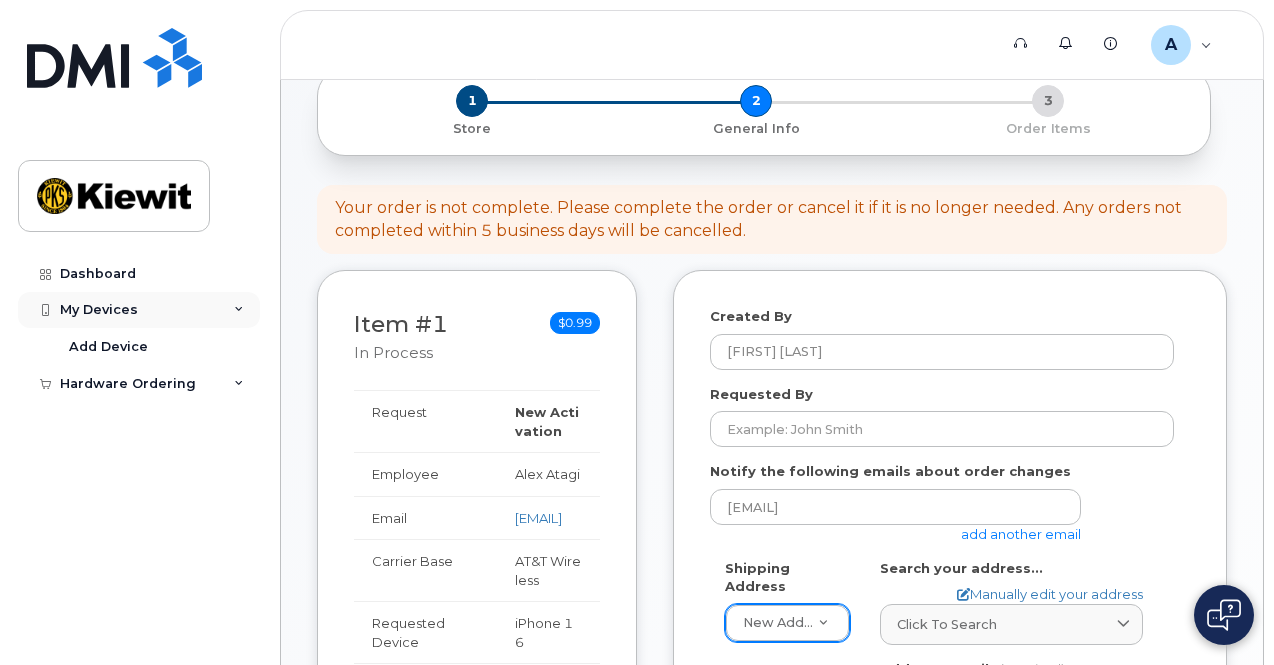 click 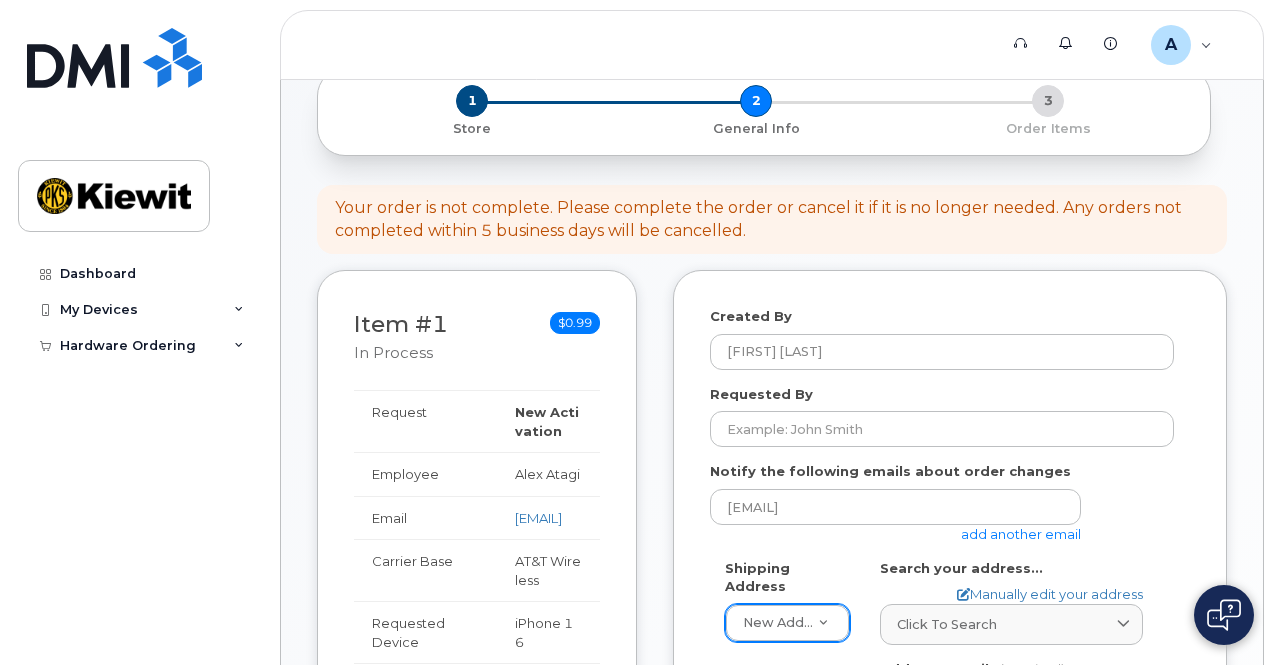 scroll, scrollTop: 278, scrollLeft: 0, axis: vertical 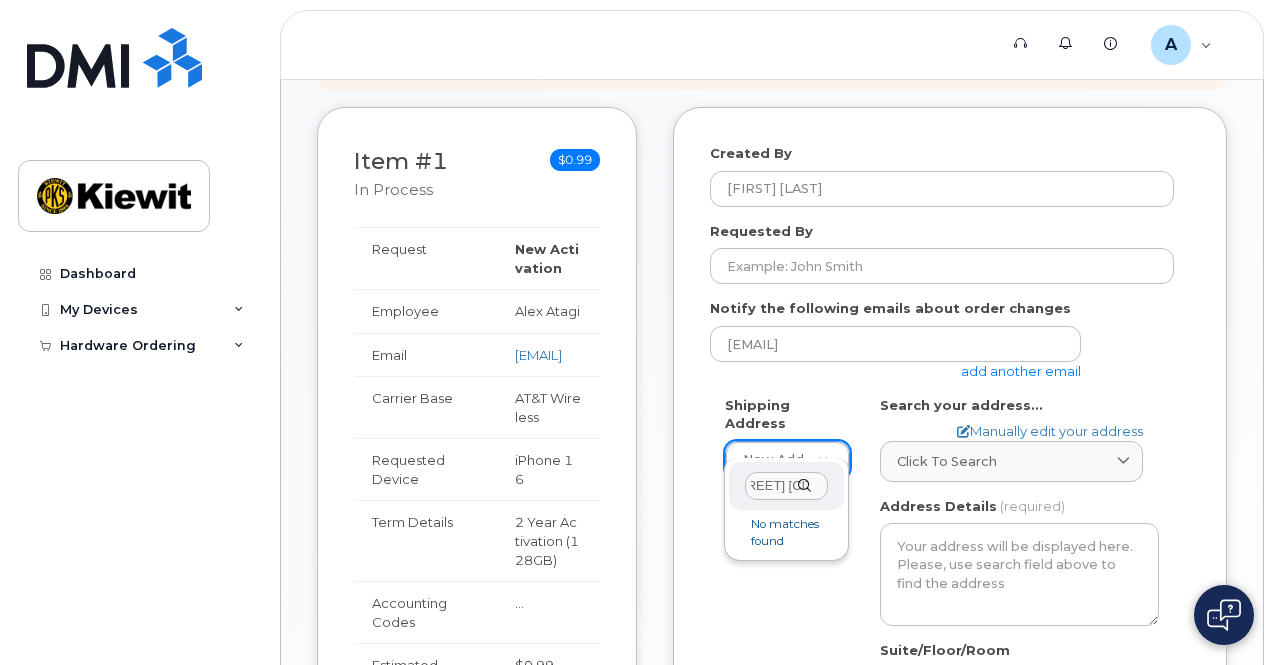 click on "2871 nome teller highway" 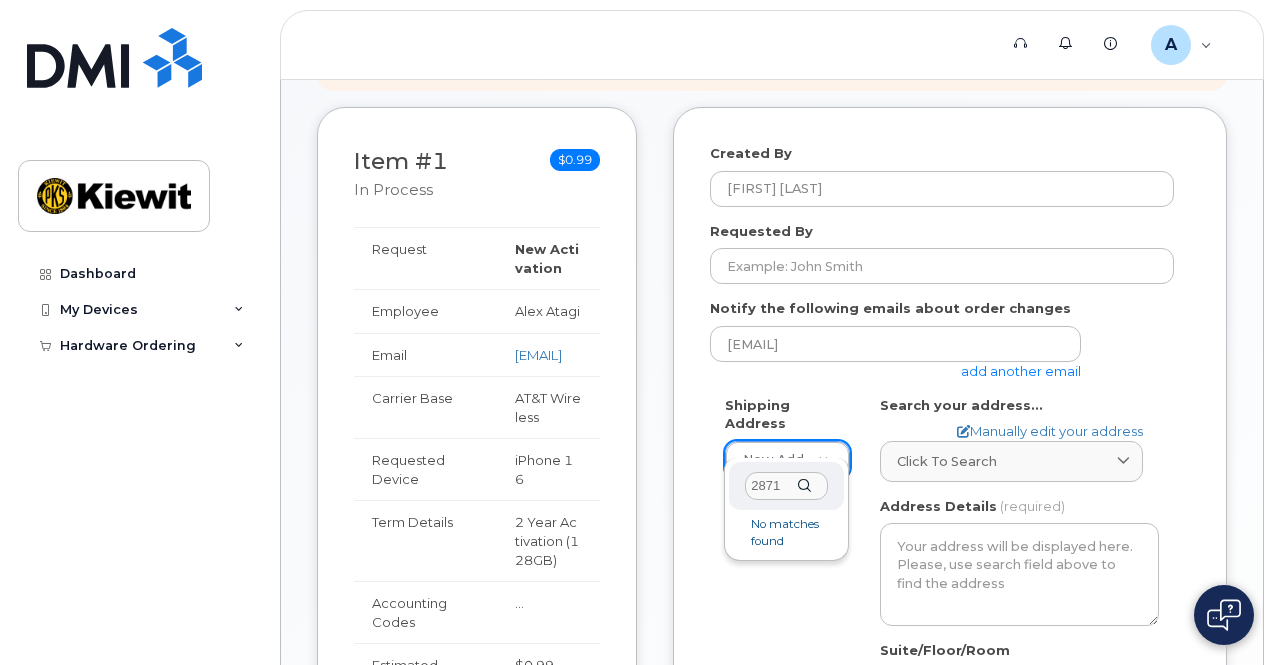 scroll, scrollTop: 0, scrollLeft: 0, axis: both 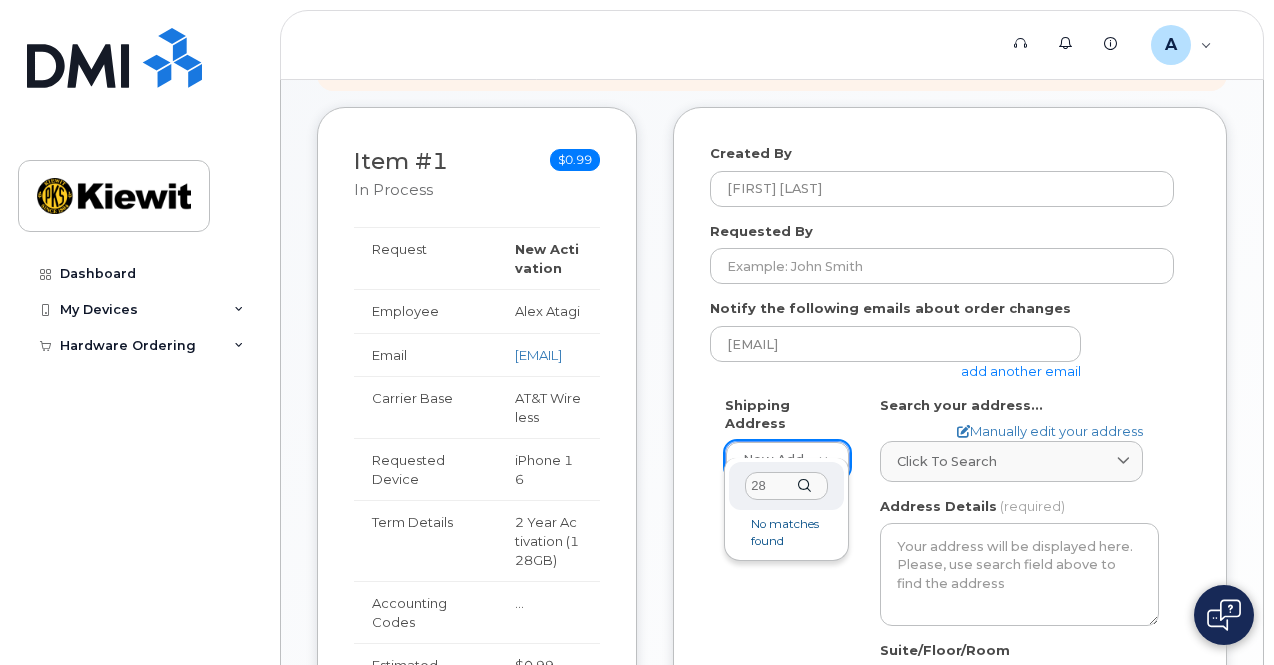 type on "2" 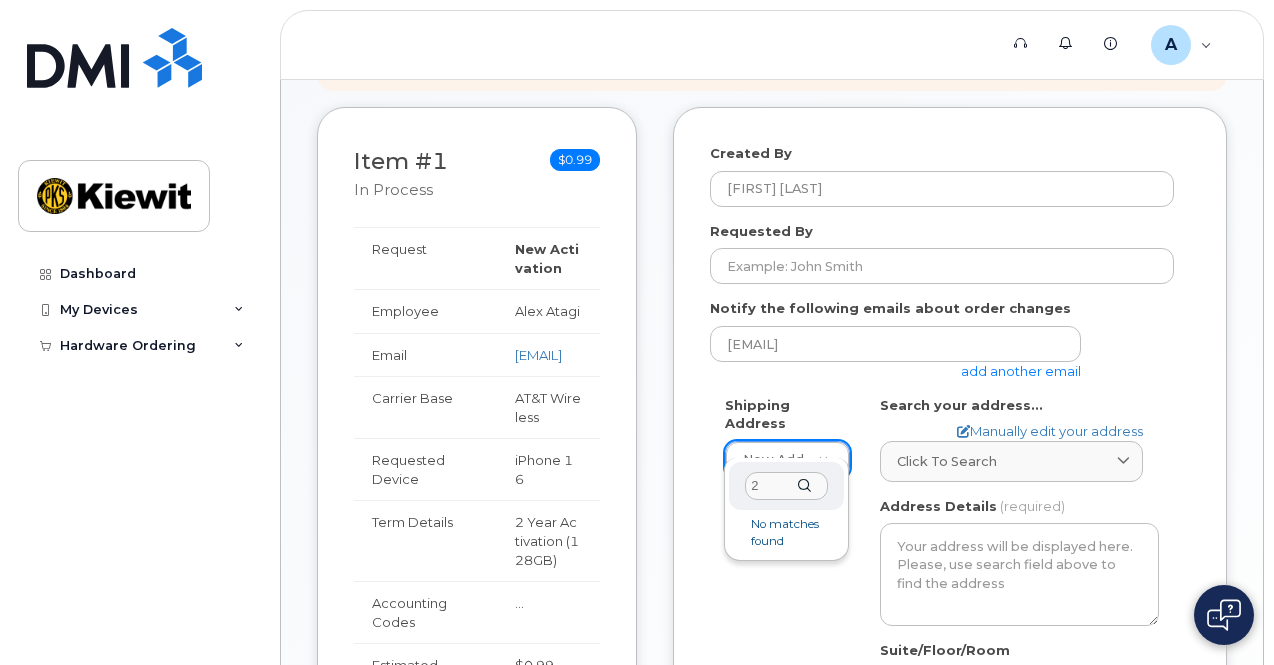 type 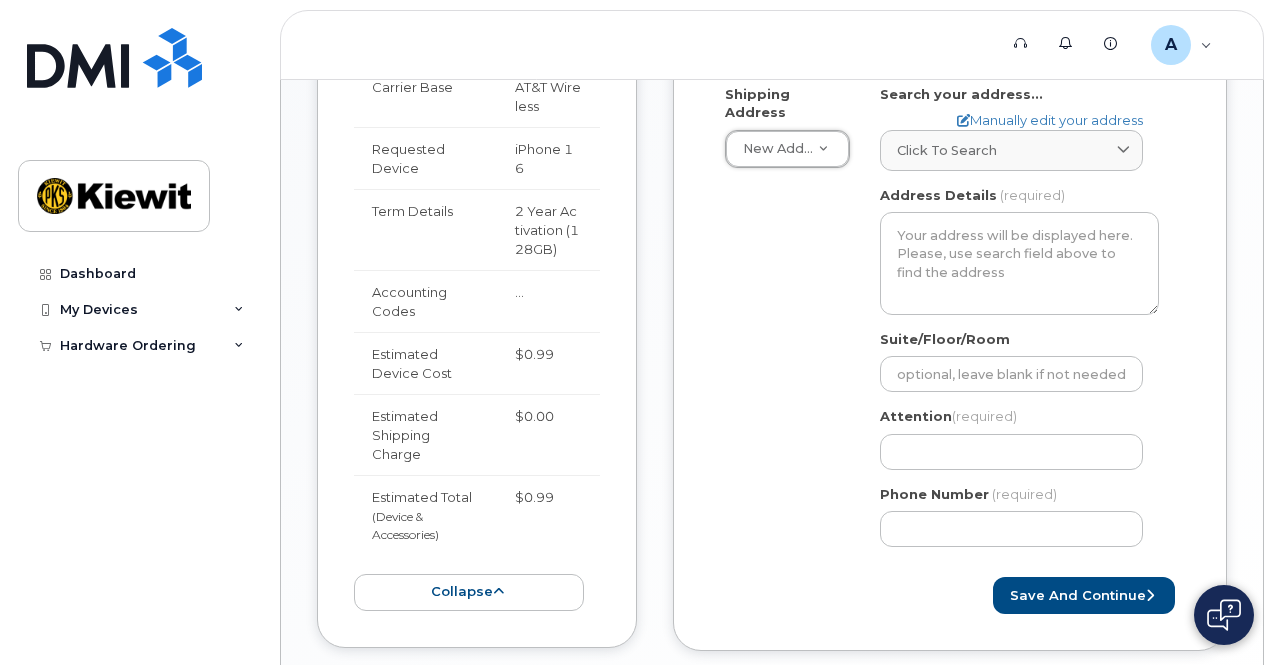 scroll, scrollTop: 590, scrollLeft: 0, axis: vertical 